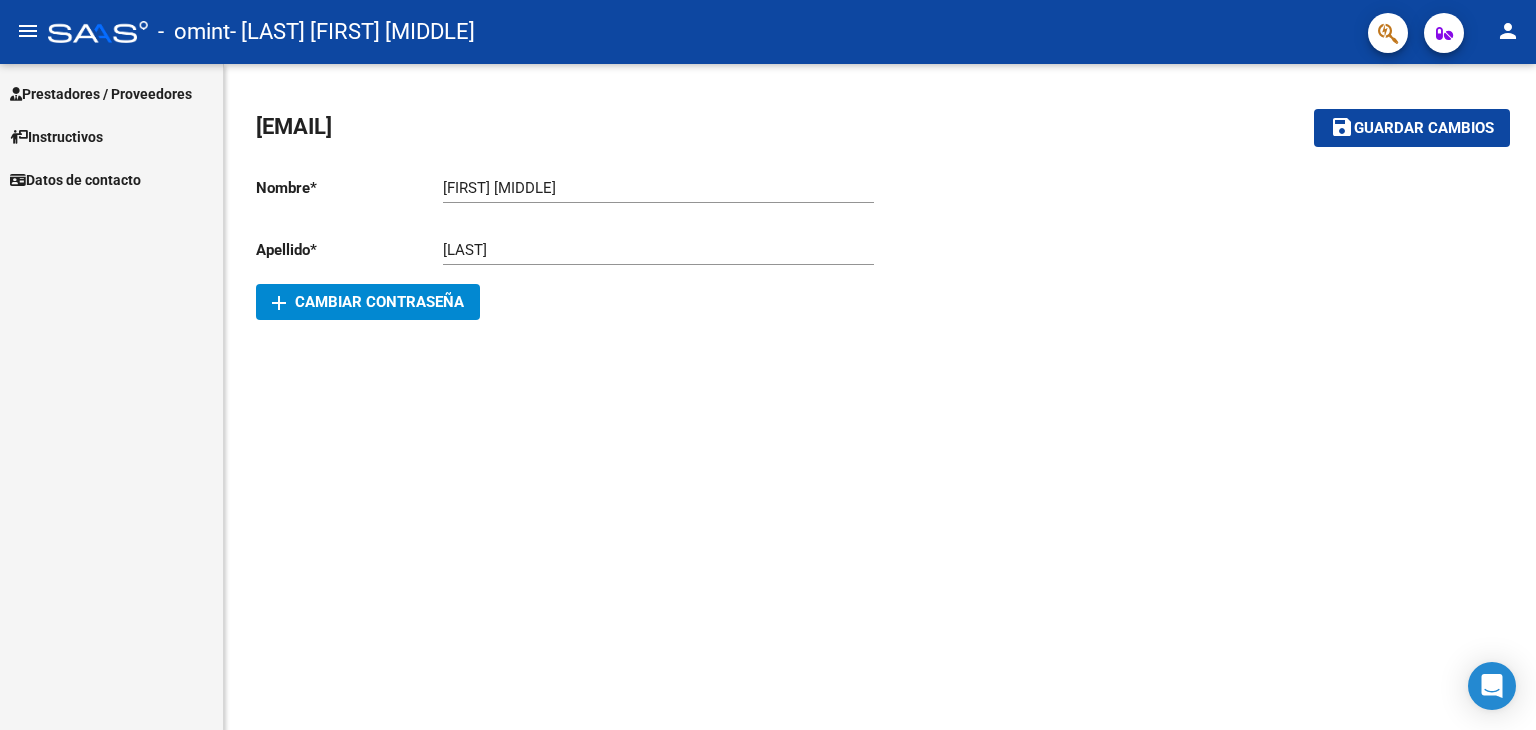 scroll, scrollTop: 0, scrollLeft: 0, axis: both 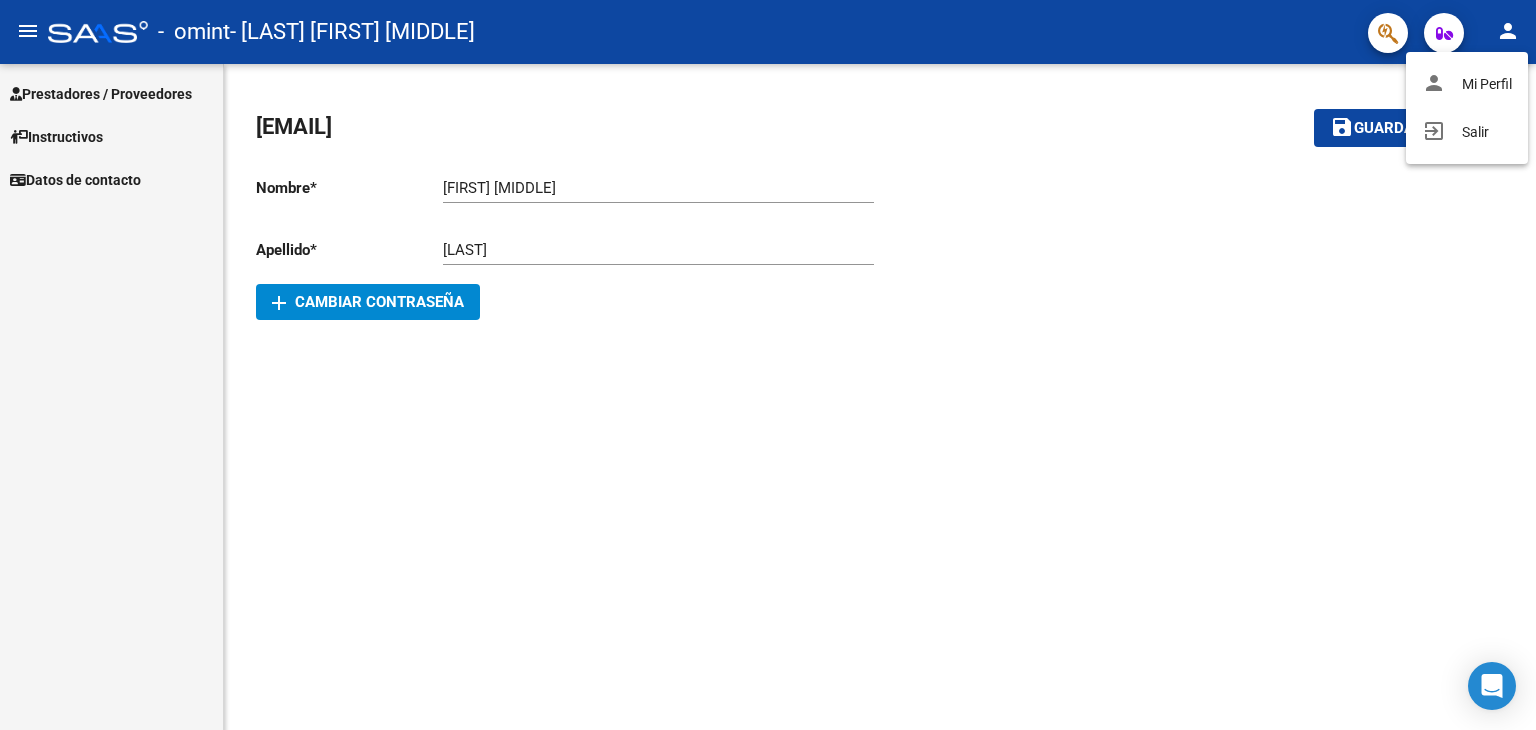 click at bounding box center [768, 365] 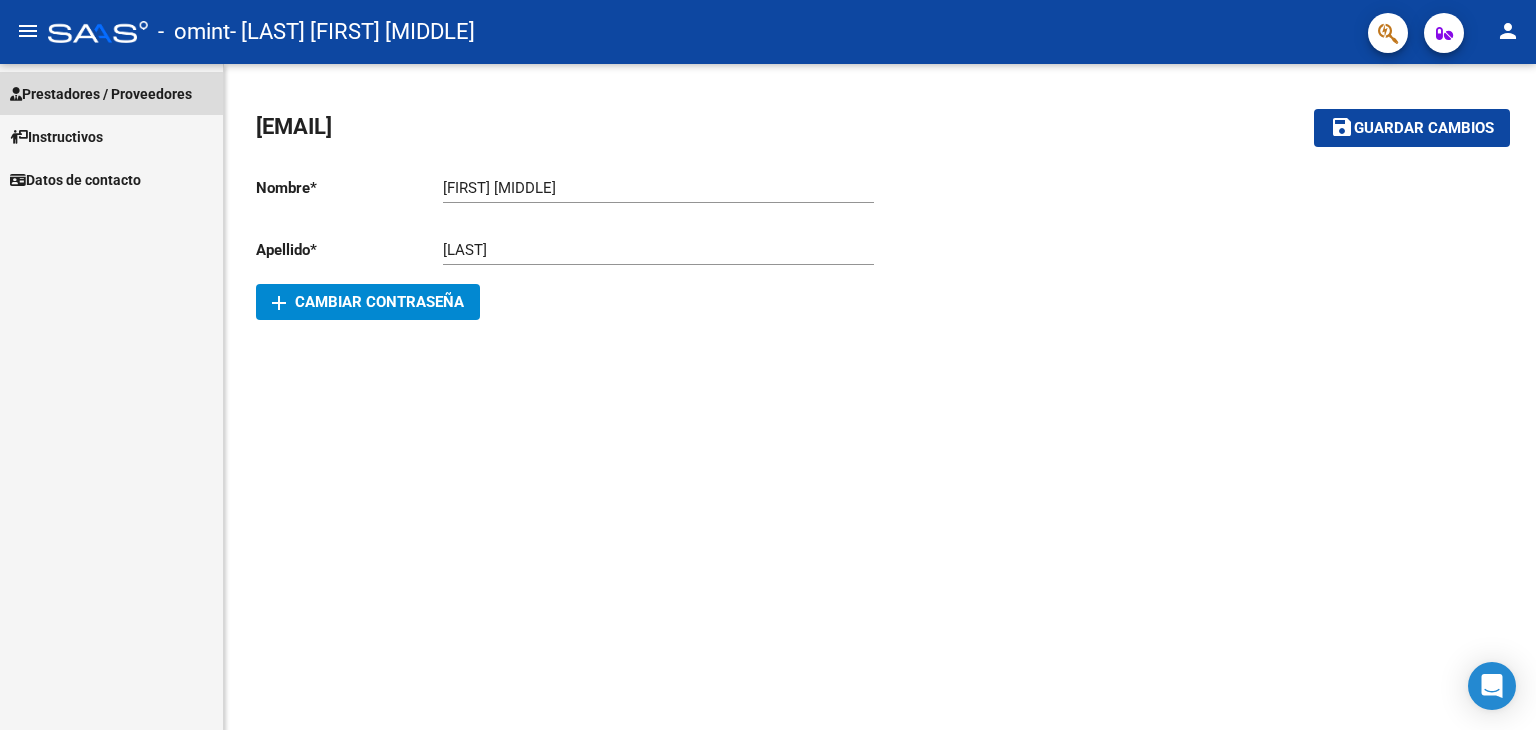 click on "Prestadores / Proveedores" at bounding box center (101, 94) 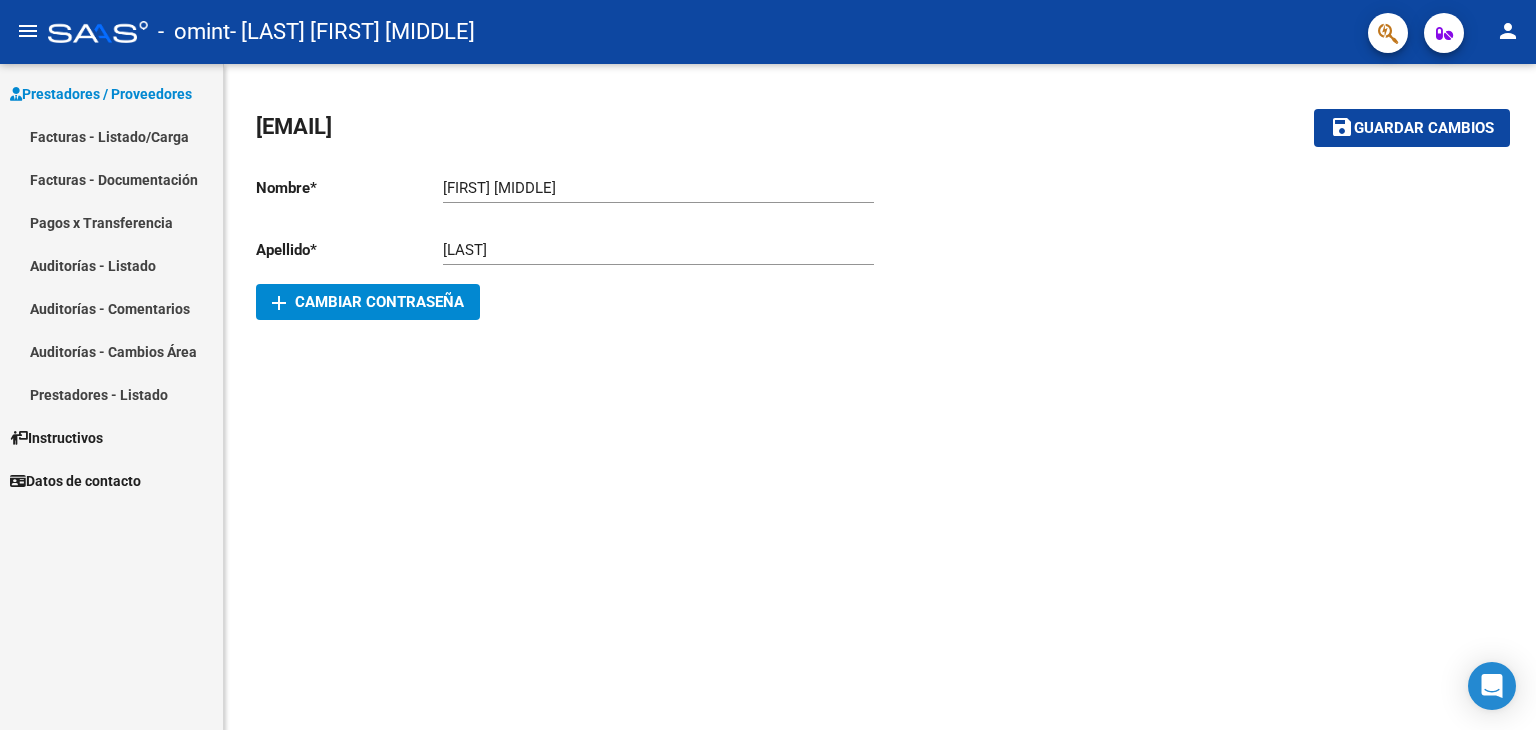 click on "Facturas - Documentación" at bounding box center [111, 179] 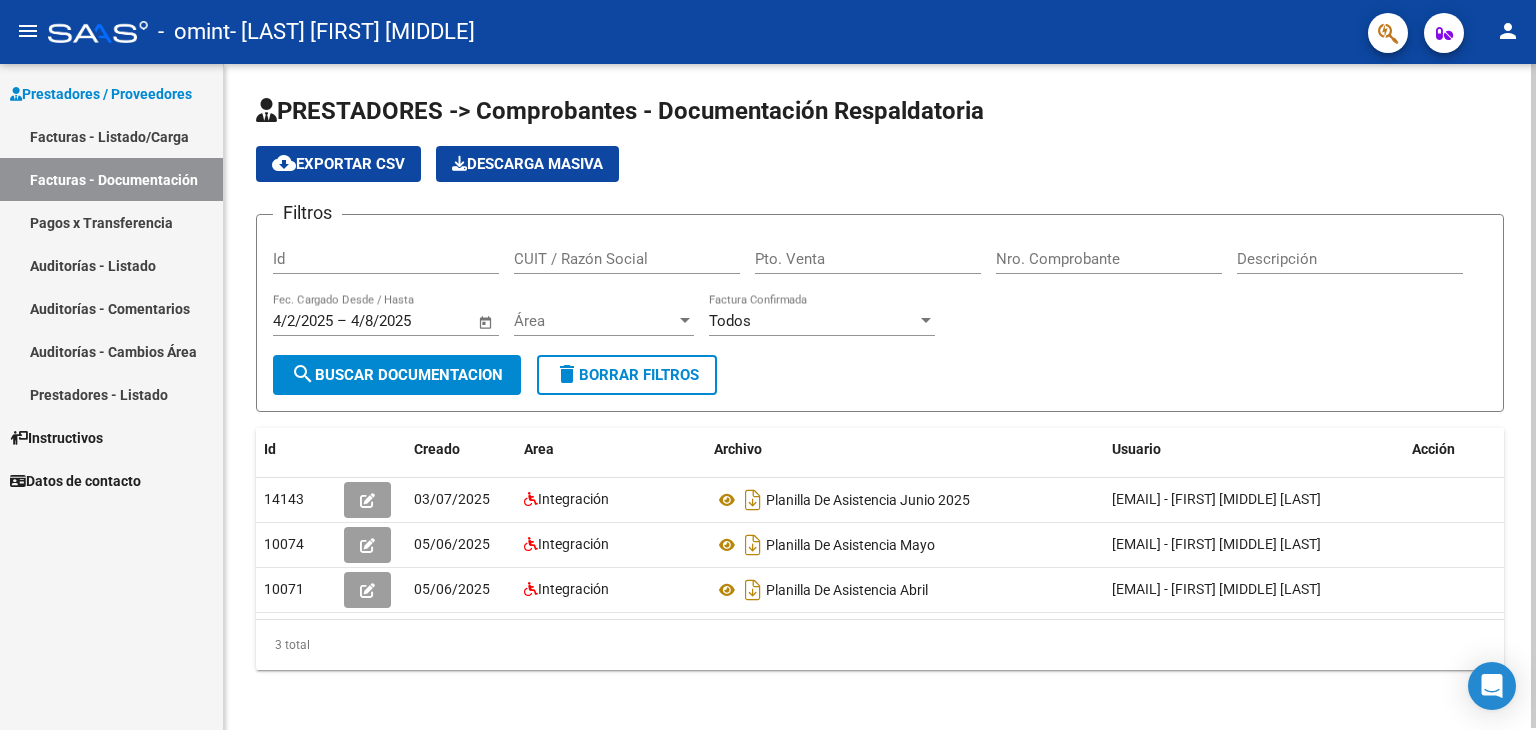 scroll, scrollTop: 0, scrollLeft: 0, axis: both 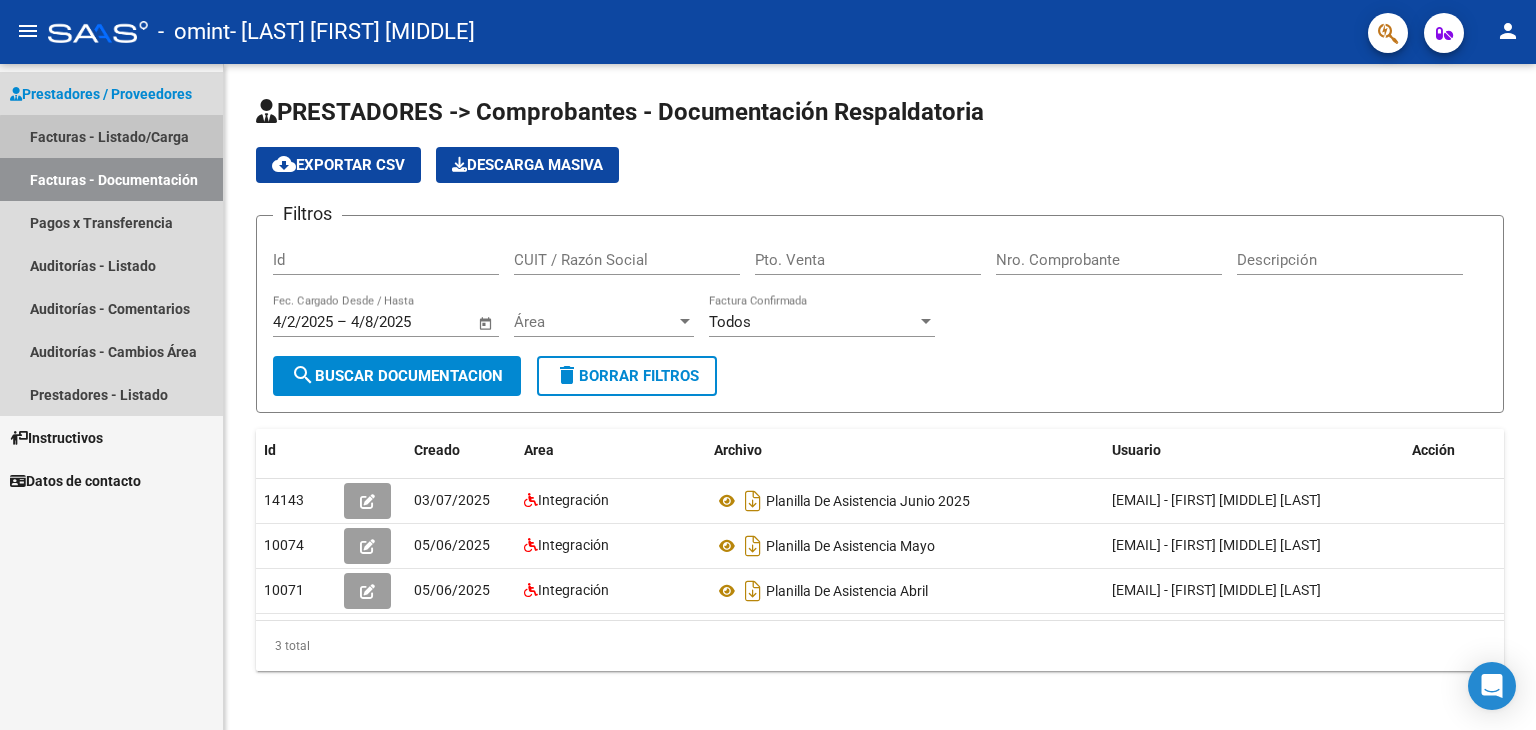 click on "Facturas - Listado/Carga" at bounding box center [111, 136] 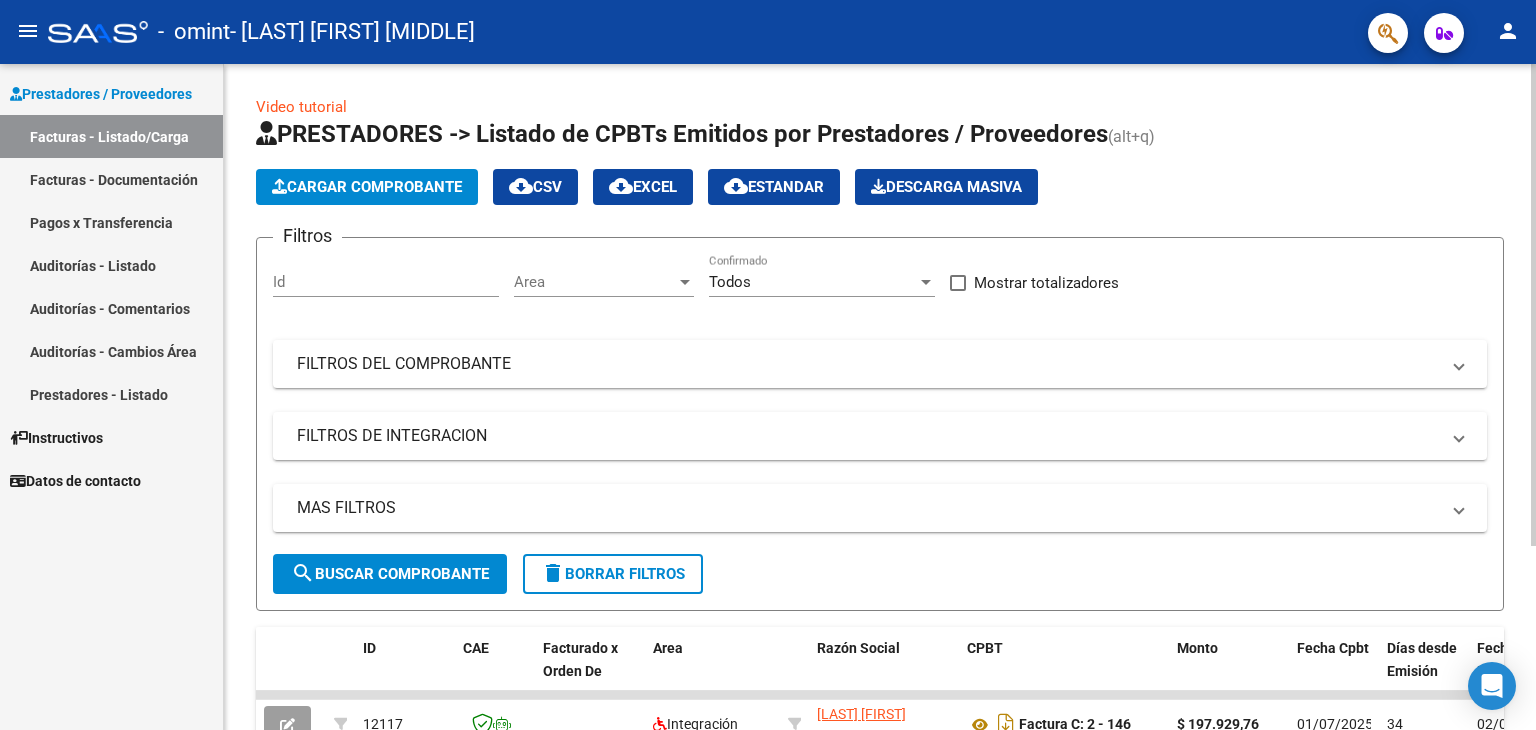 click on "Cargar Comprobante" 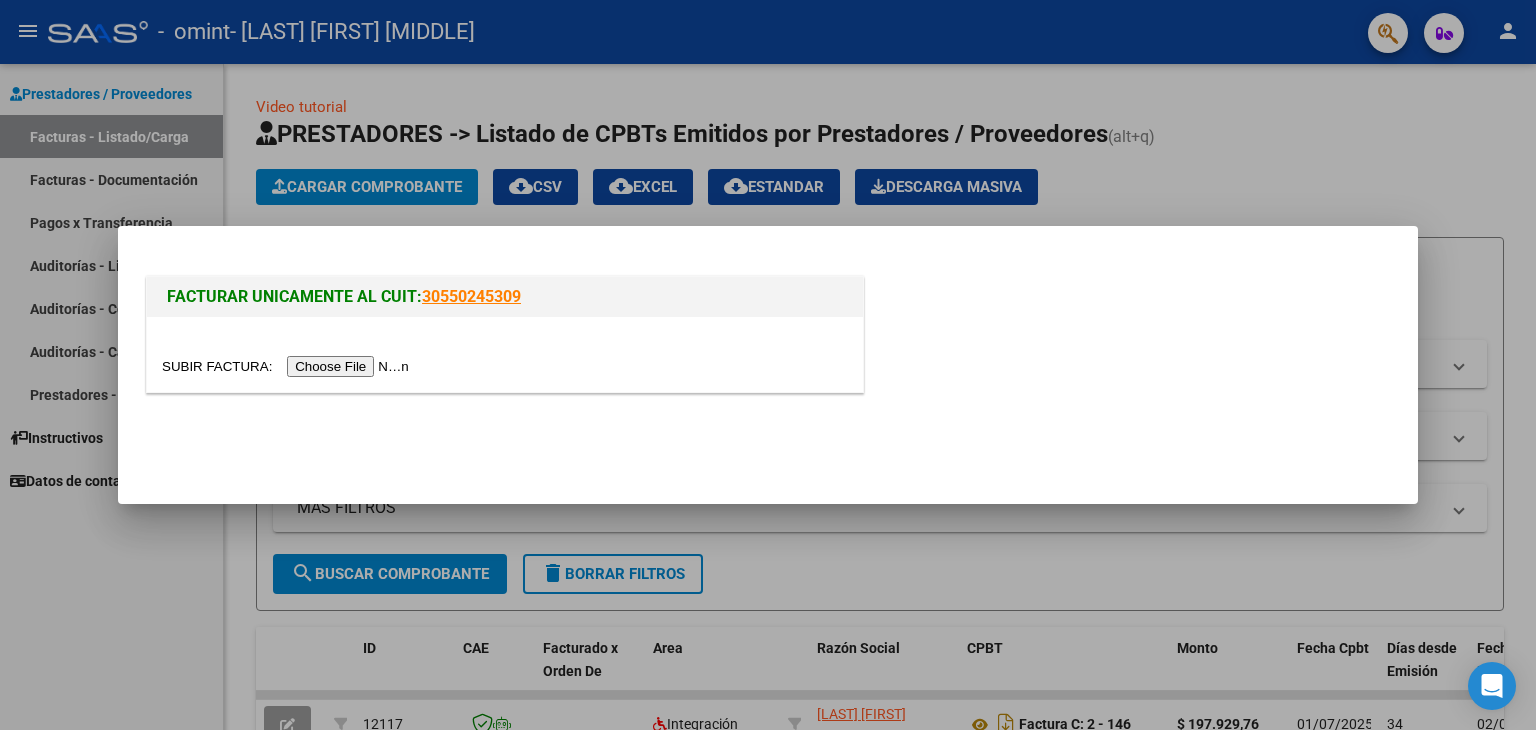 click at bounding box center (288, 366) 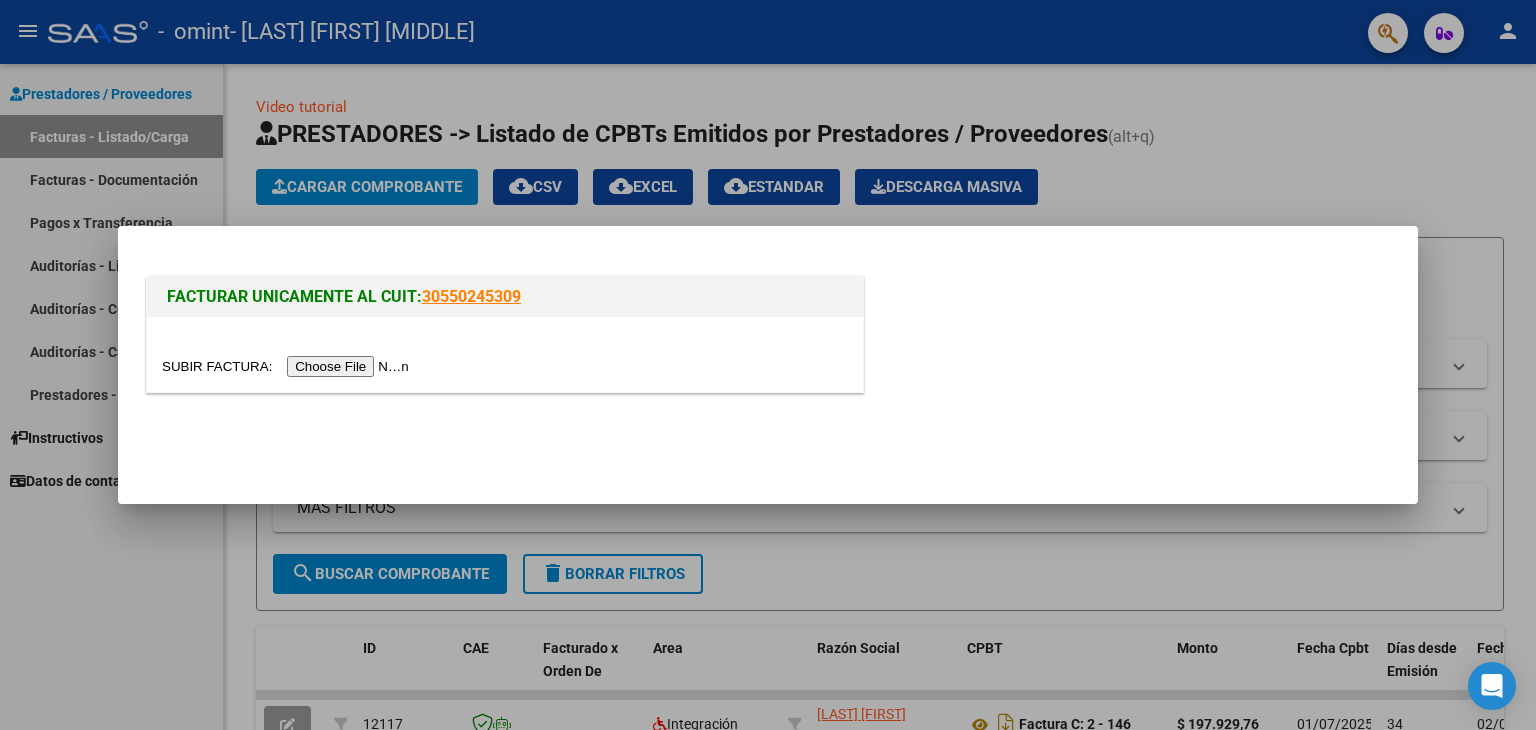 click at bounding box center [288, 366] 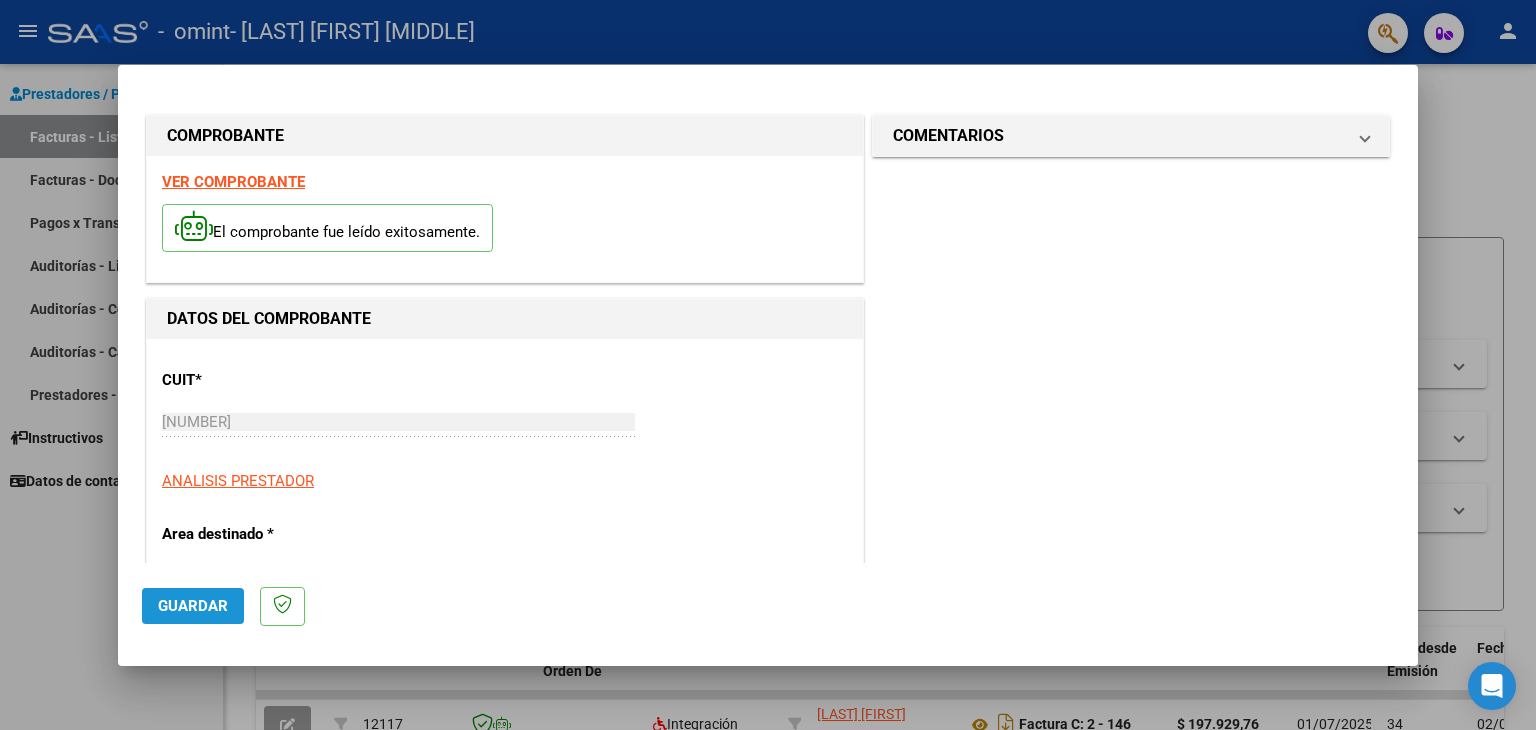 click on "Guardar" 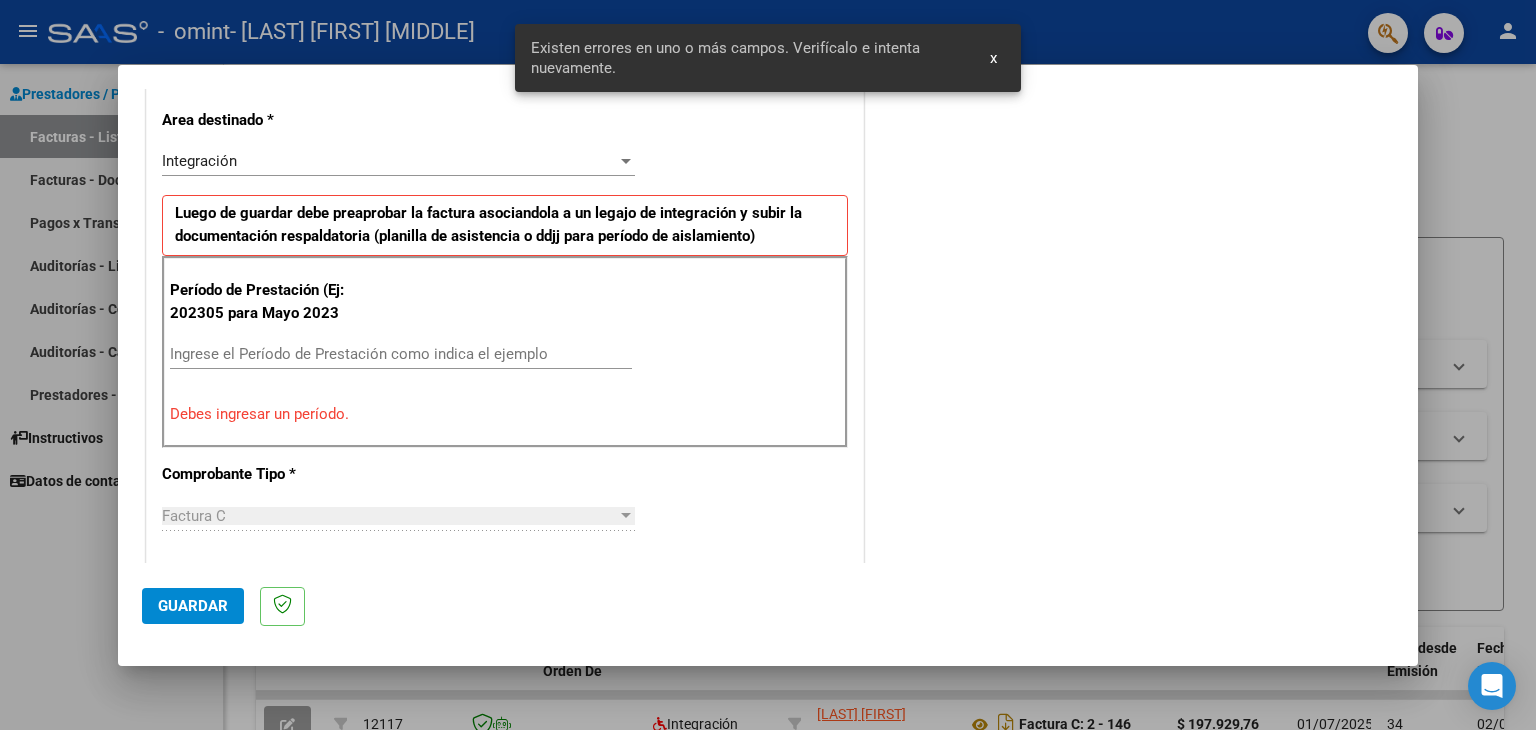 scroll, scrollTop: 420, scrollLeft: 0, axis: vertical 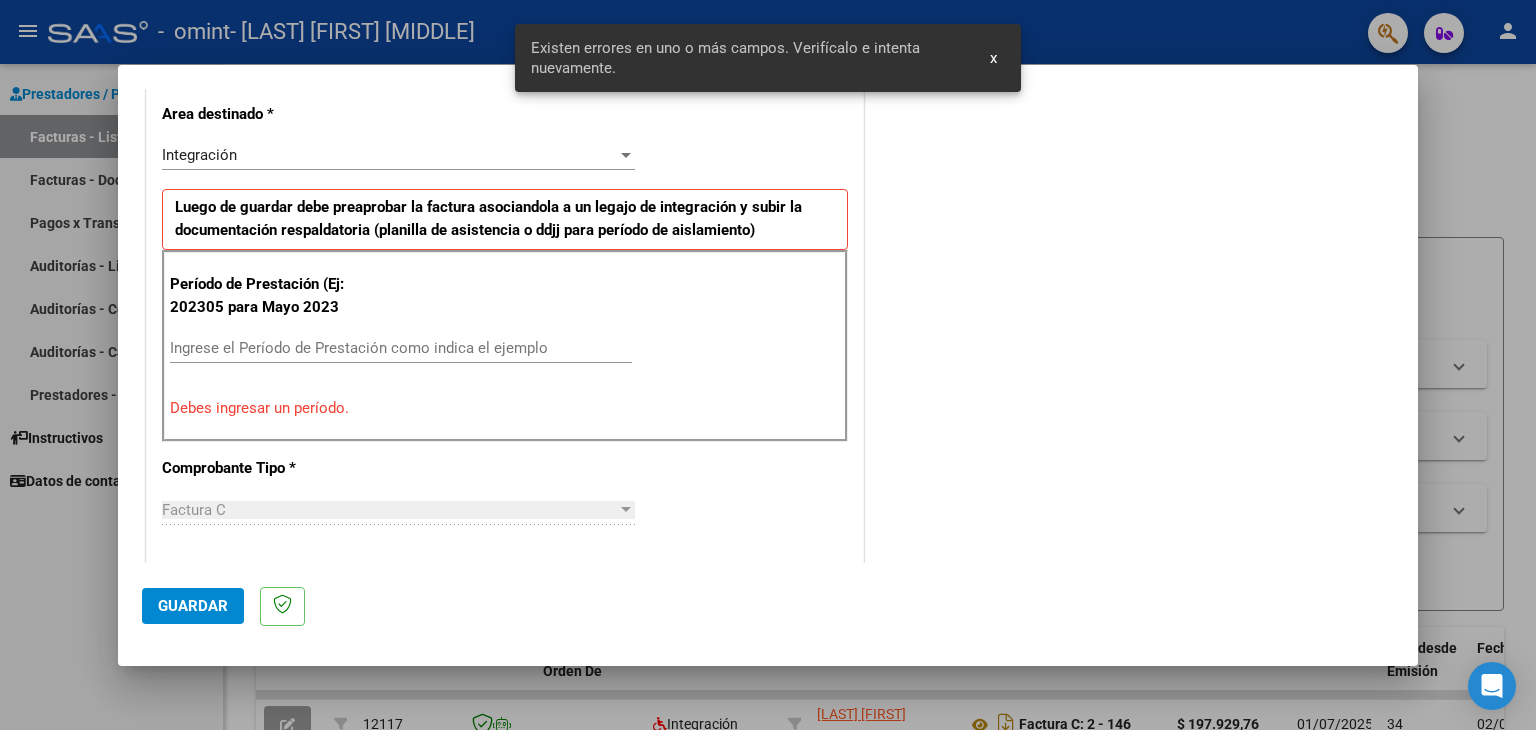 click on "Ingrese el Período de Prestación como indica el ejemplo" at bounding box center [401, 348] 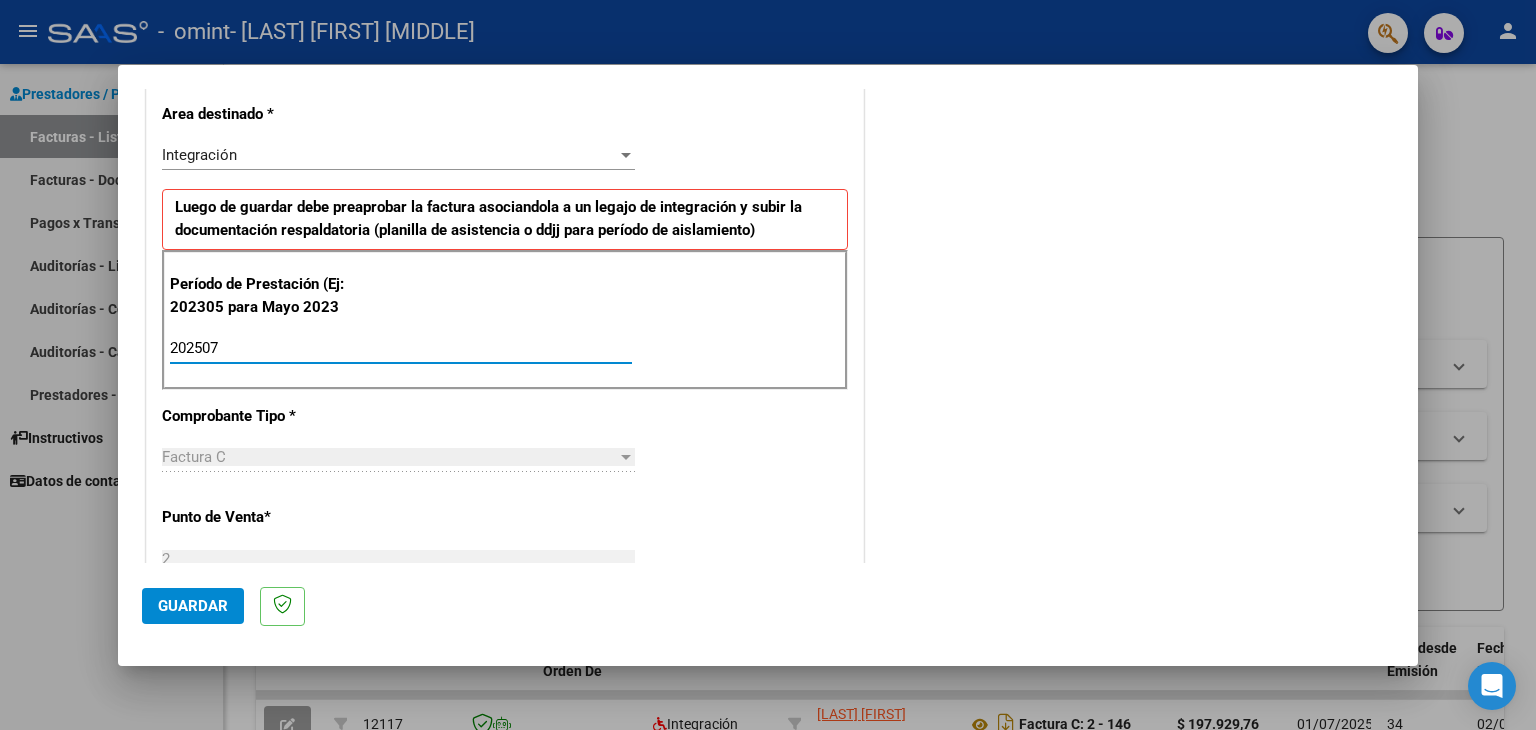 type on "202507" 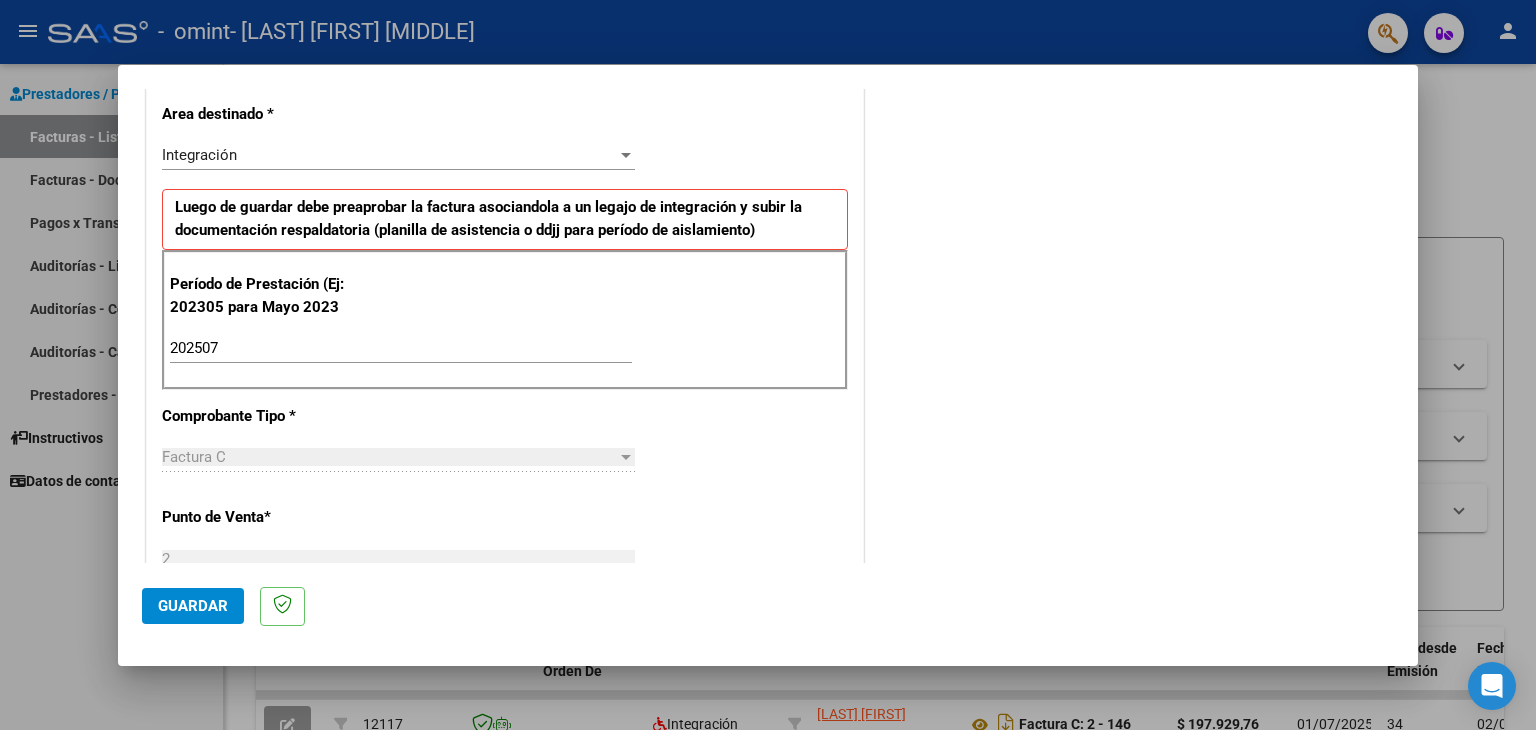 click on "Factura C" at bounding box center [389, 457] 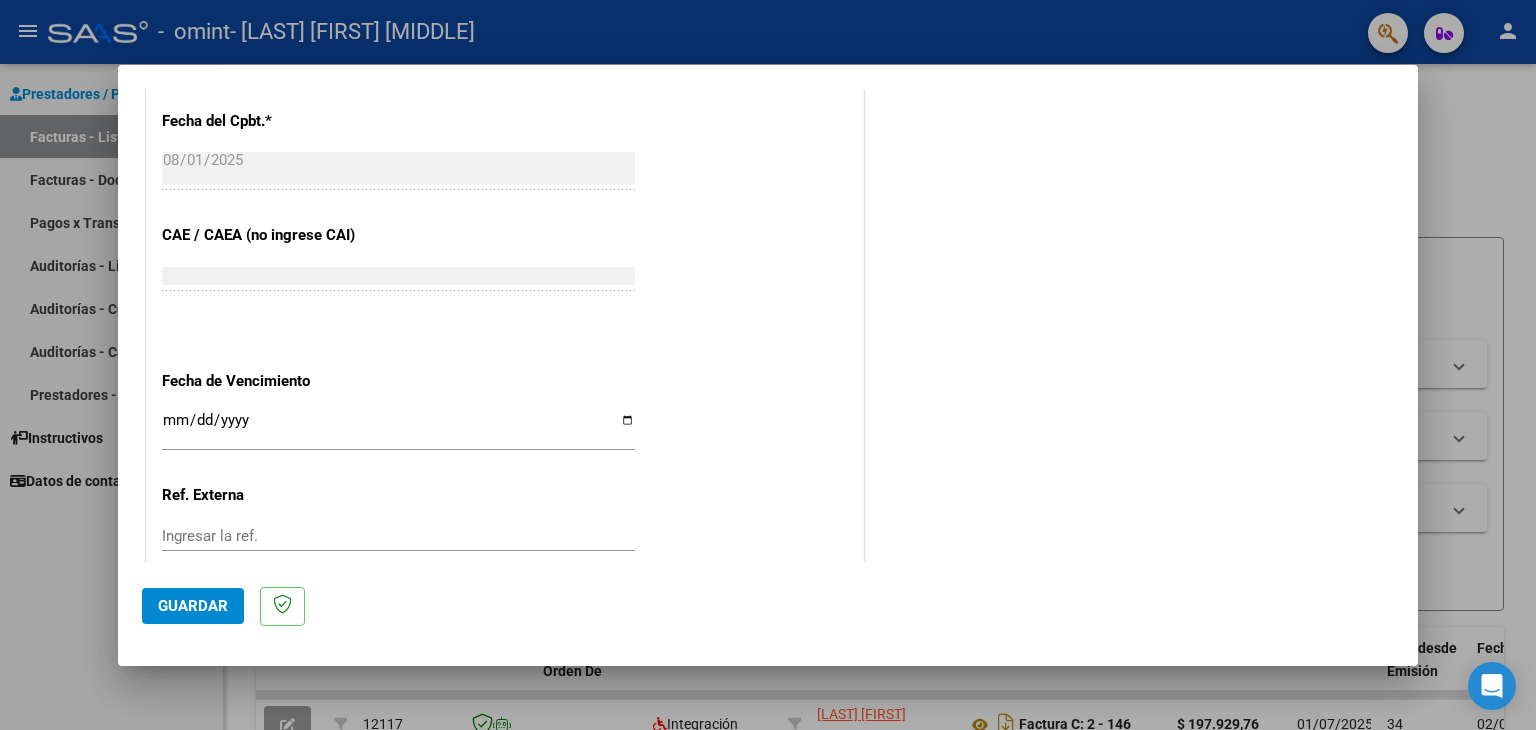 scroll, scrollTop: 1220, scrollLeft: 0, axis: vertical 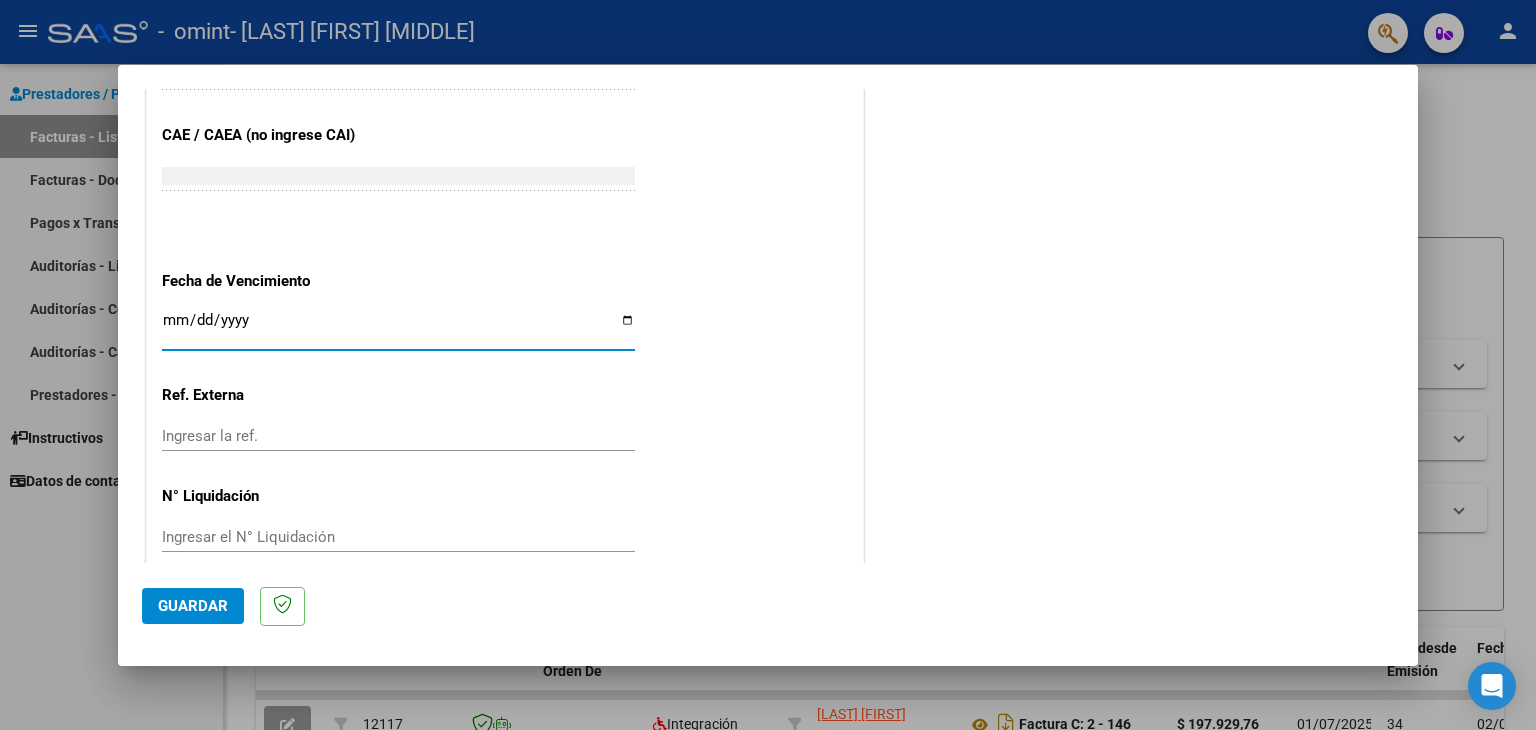 click on "Ingresar la fecha" at bounding box center [398, 328] 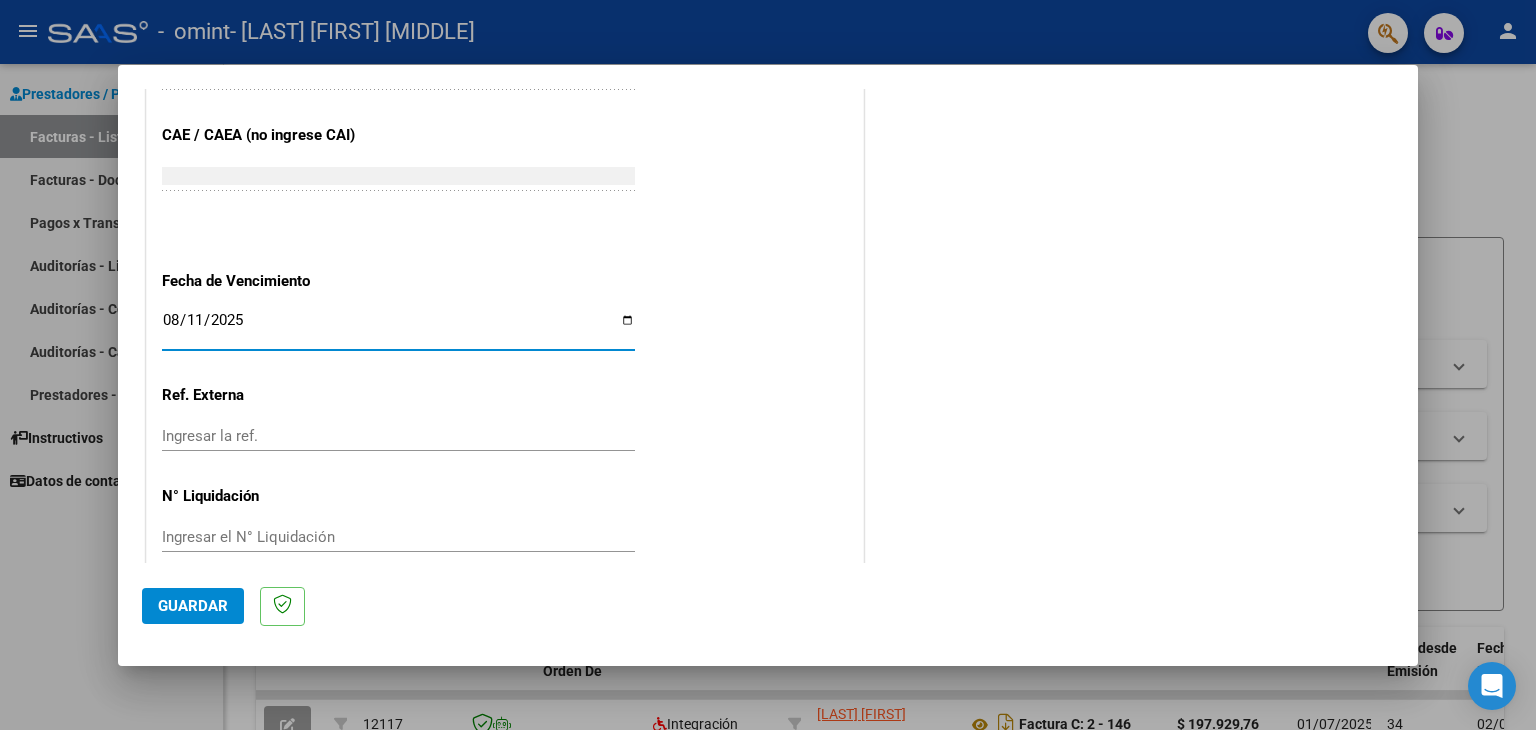 type on "2025-08-11" 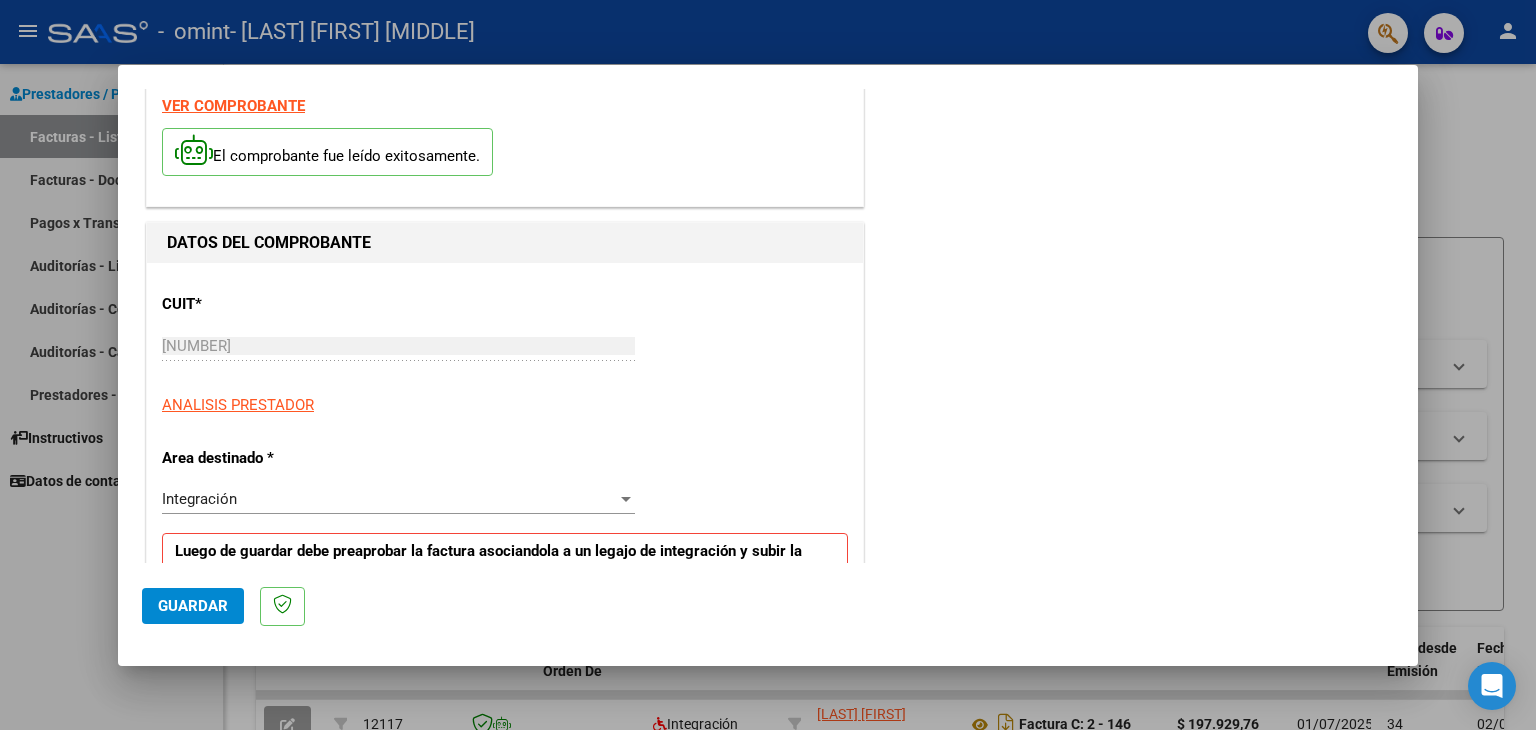 scroll, scrollTop: 0, scrollLeft: 0, axis: both 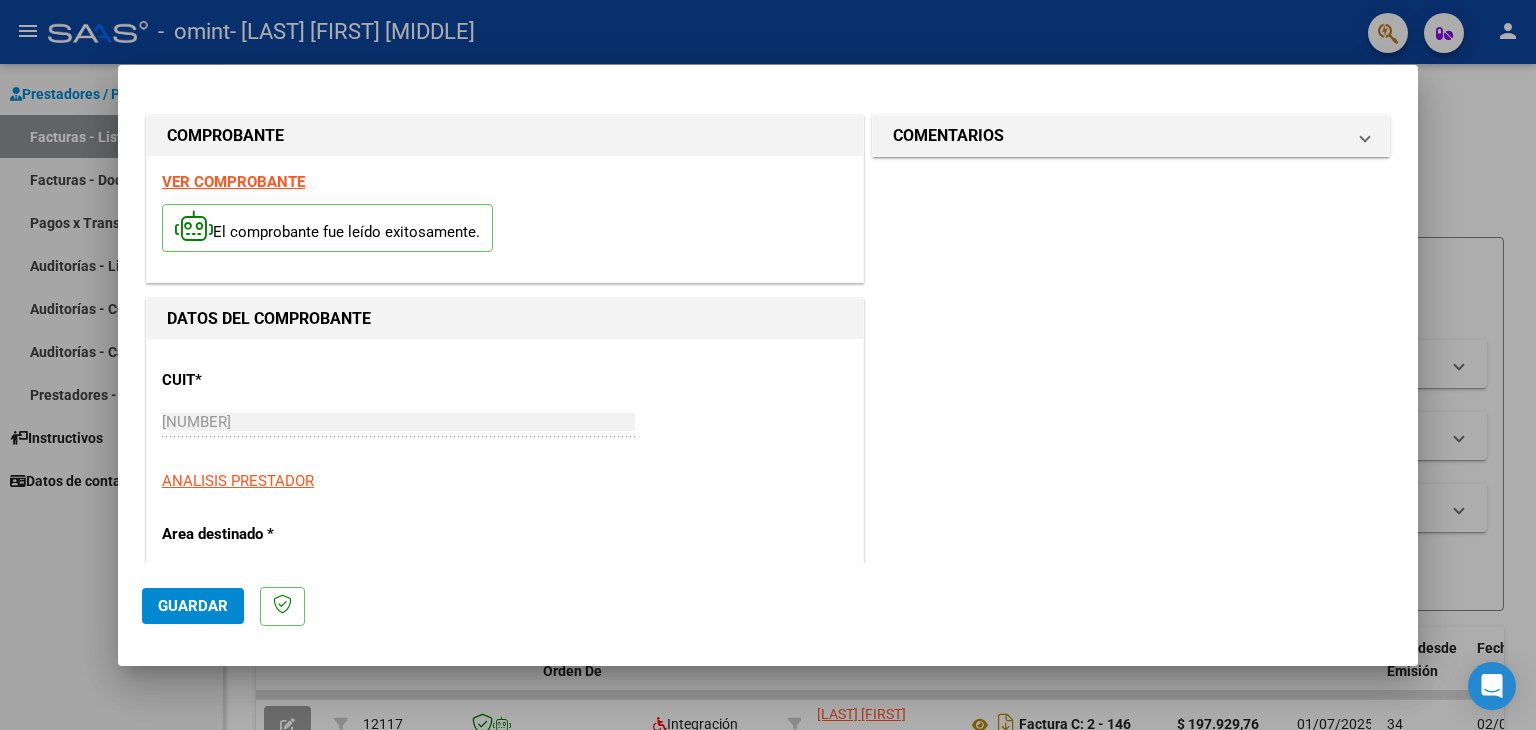 click at bounding box center (768, 365) 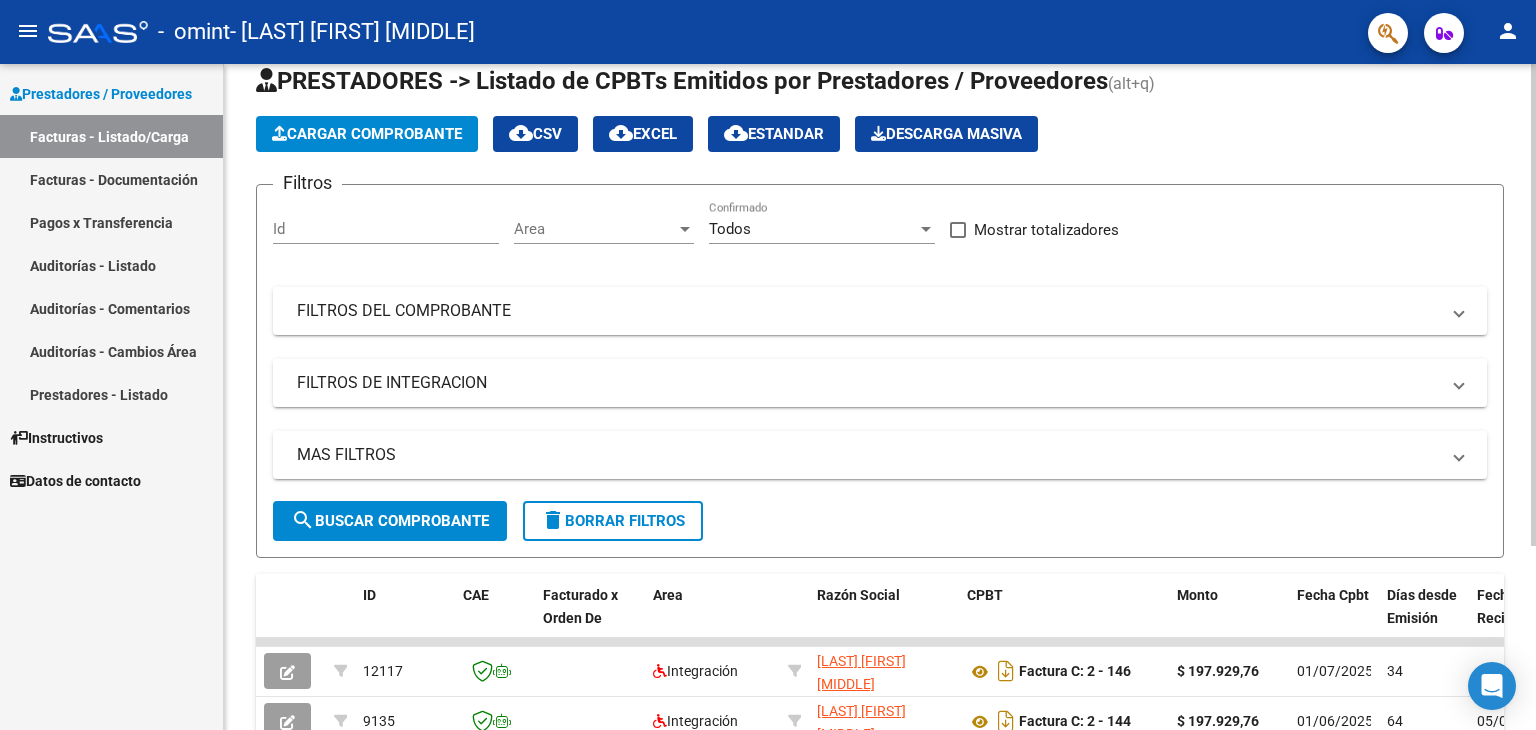 scroll, scrollTop: 100, scrollLeft: 0, axis: vertical 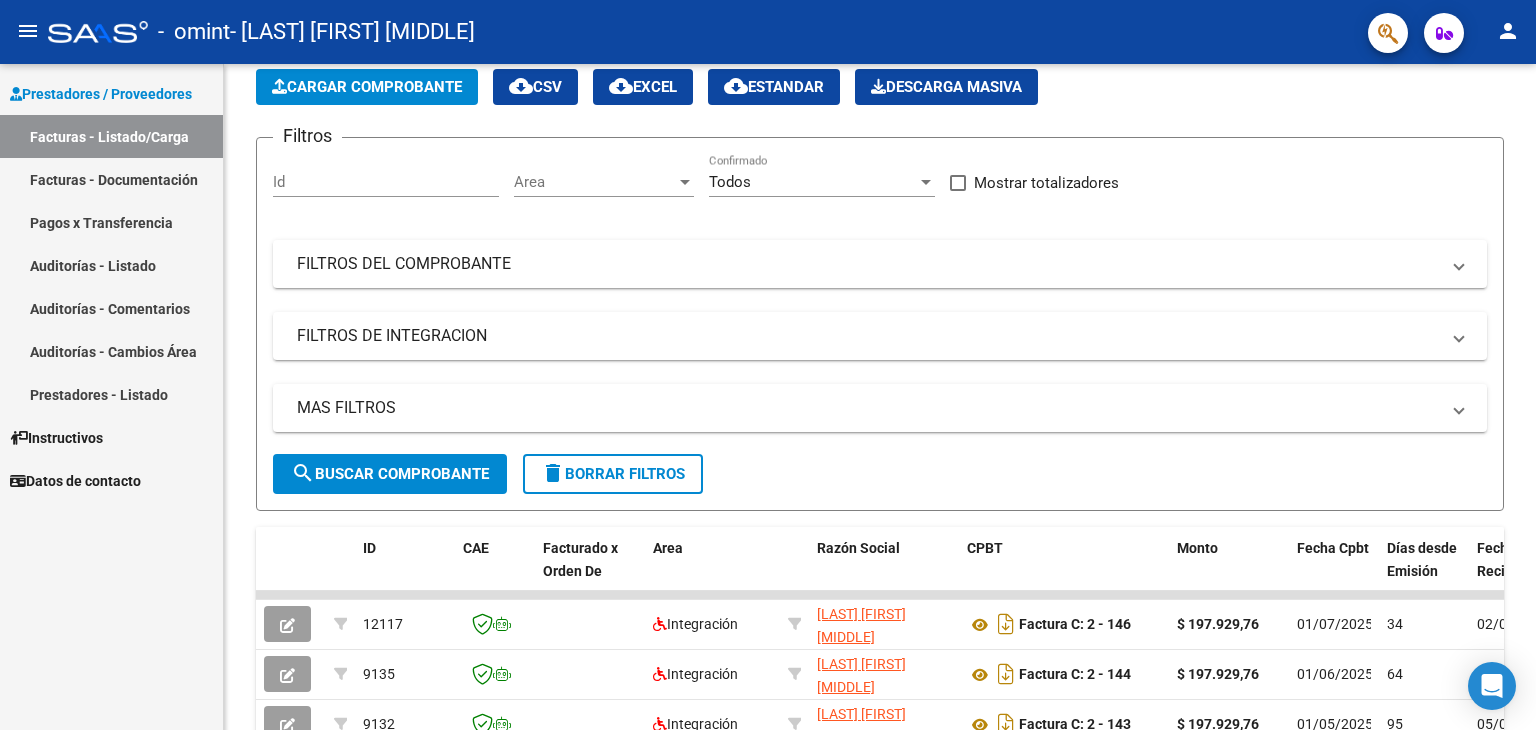 click on "person" 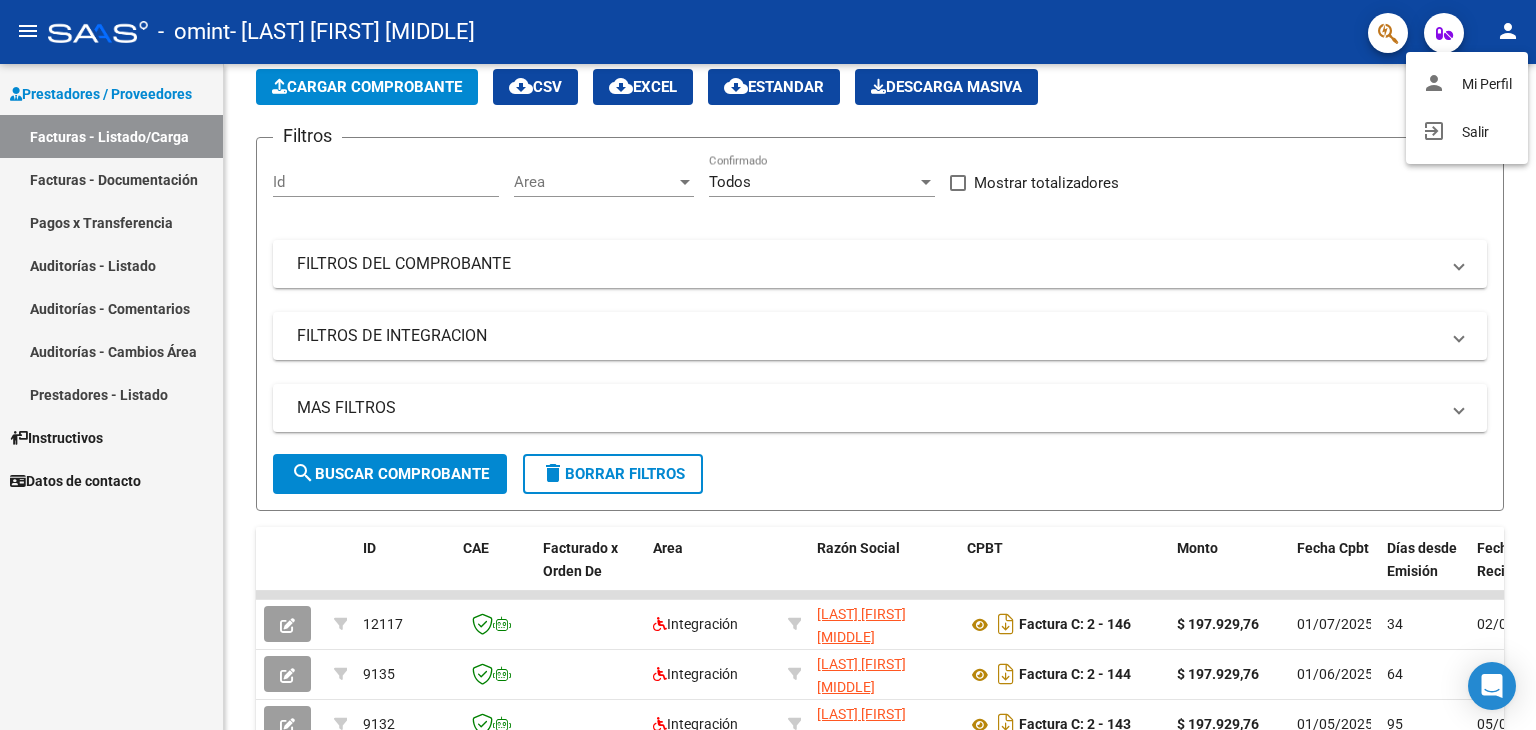 click at bounding box center (768, 365) 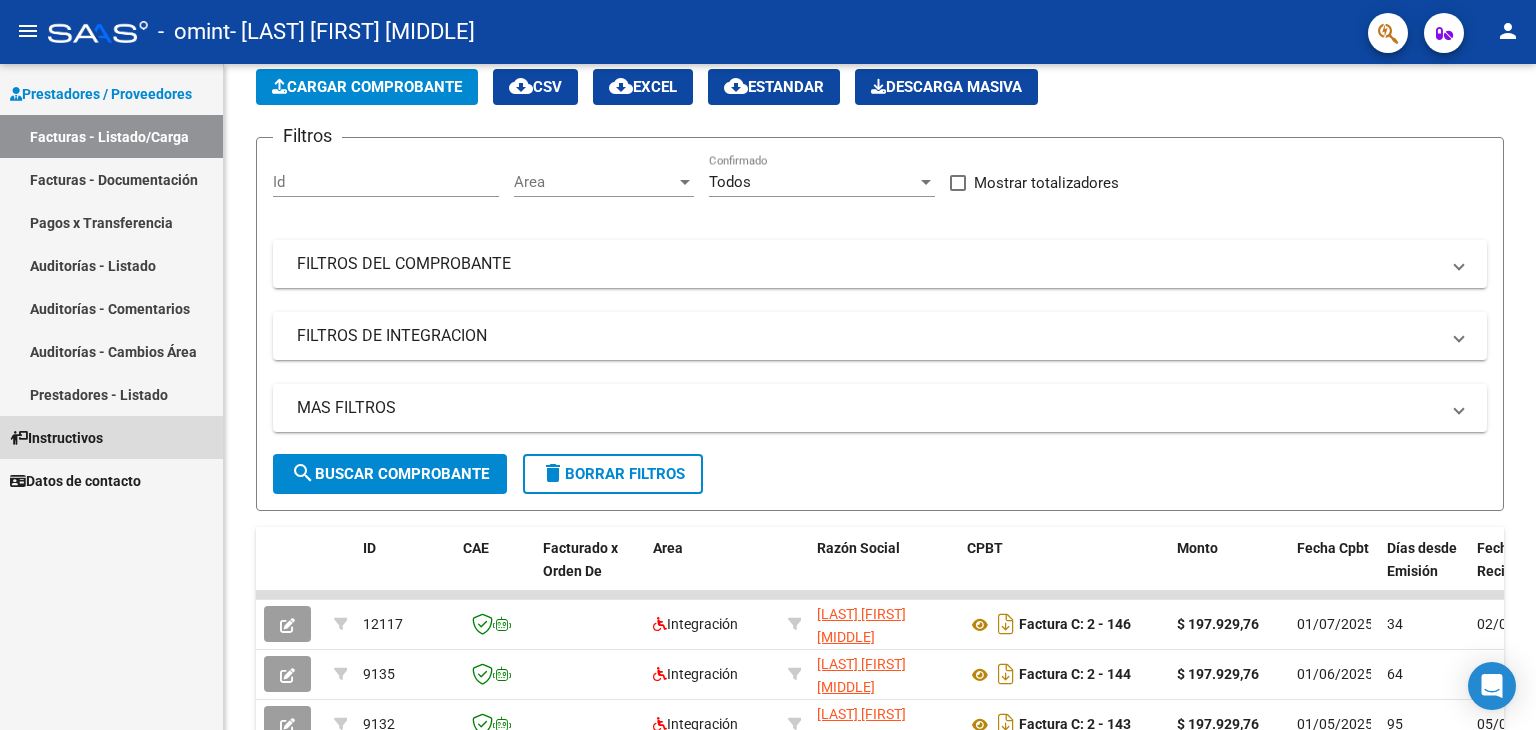click on "Instructivos" at bounding box center (56, 438) 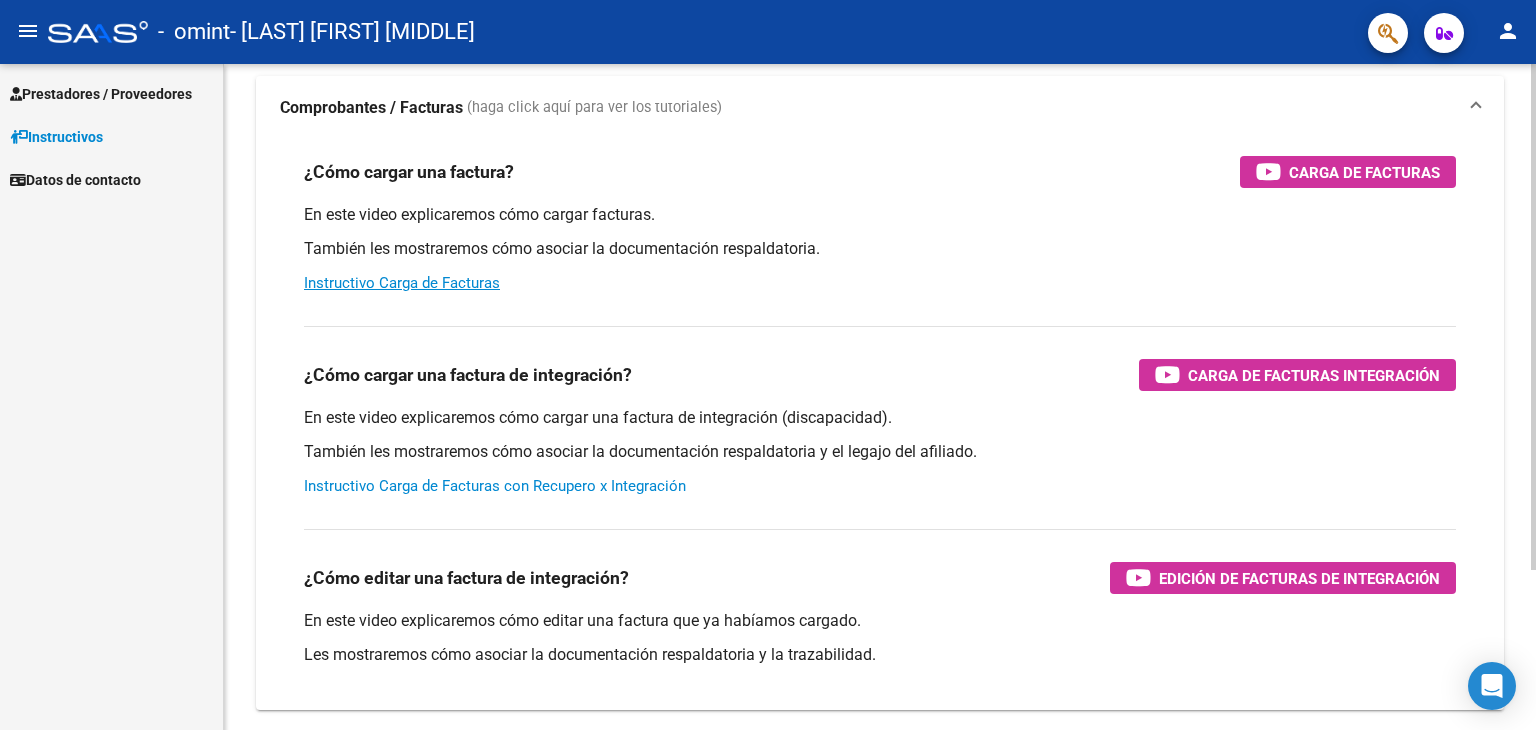 scroll, scrollTop: 100, scrollLeft: 0, axis: vertical 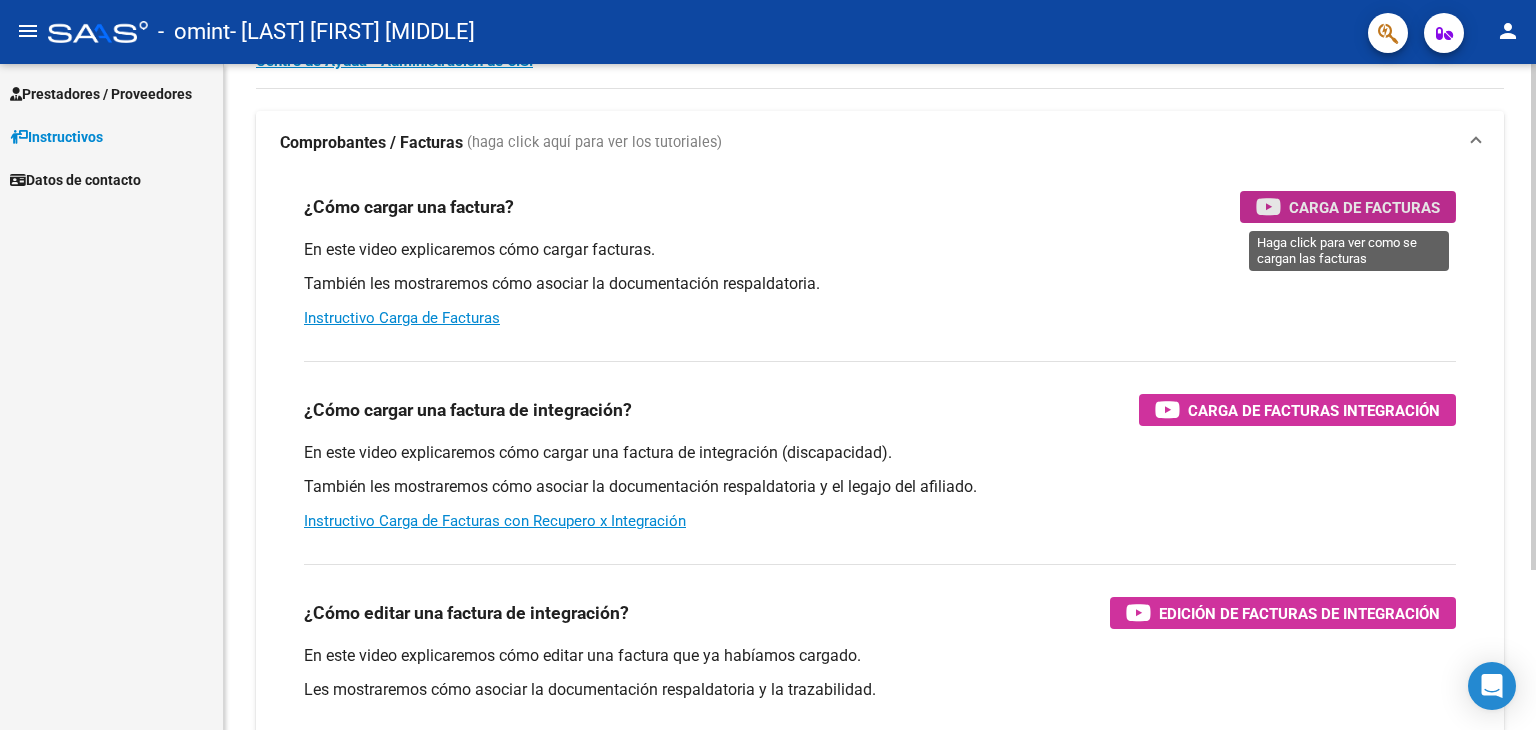 click on "Carga de Facturas" at bounding box center (1364, 207) 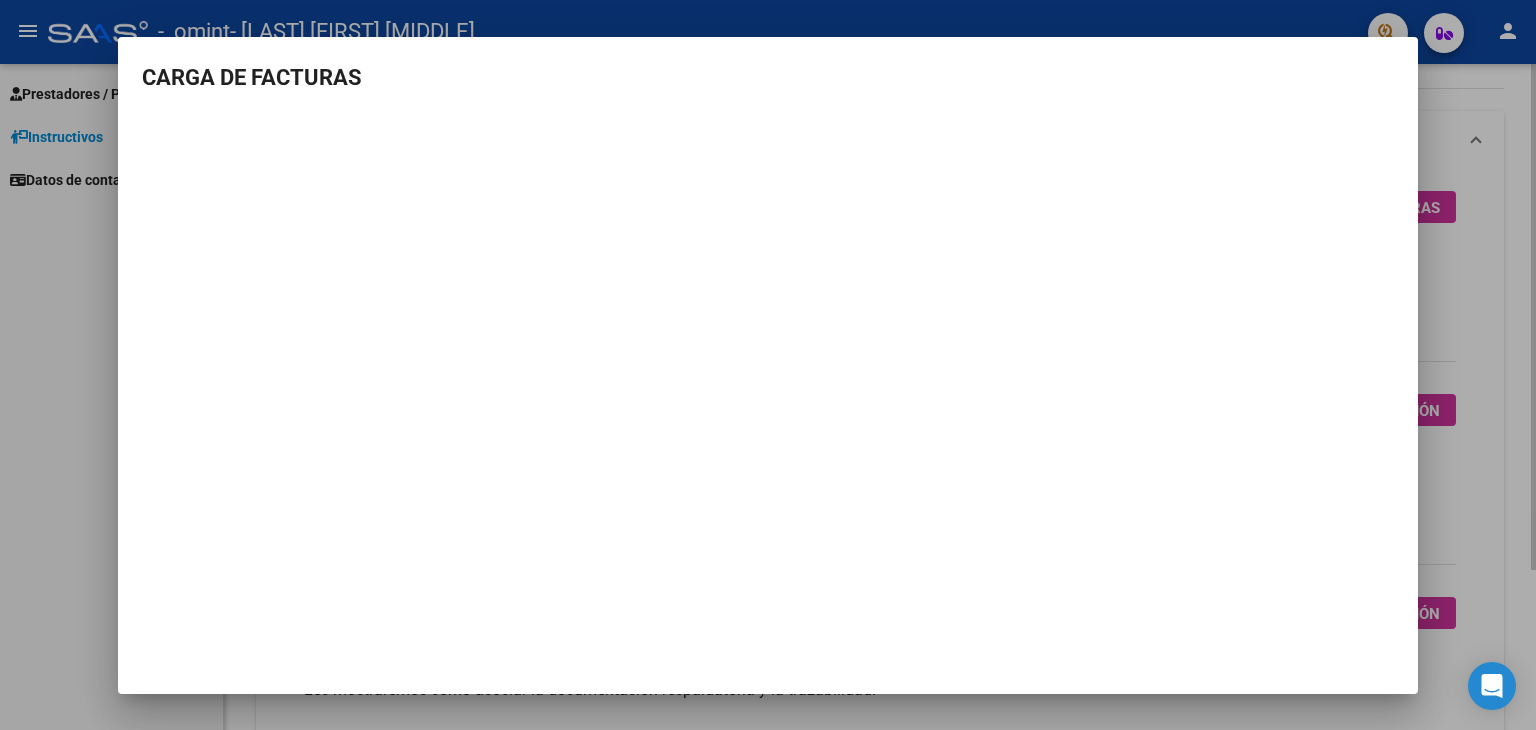 click at bounding box center (768, 365) 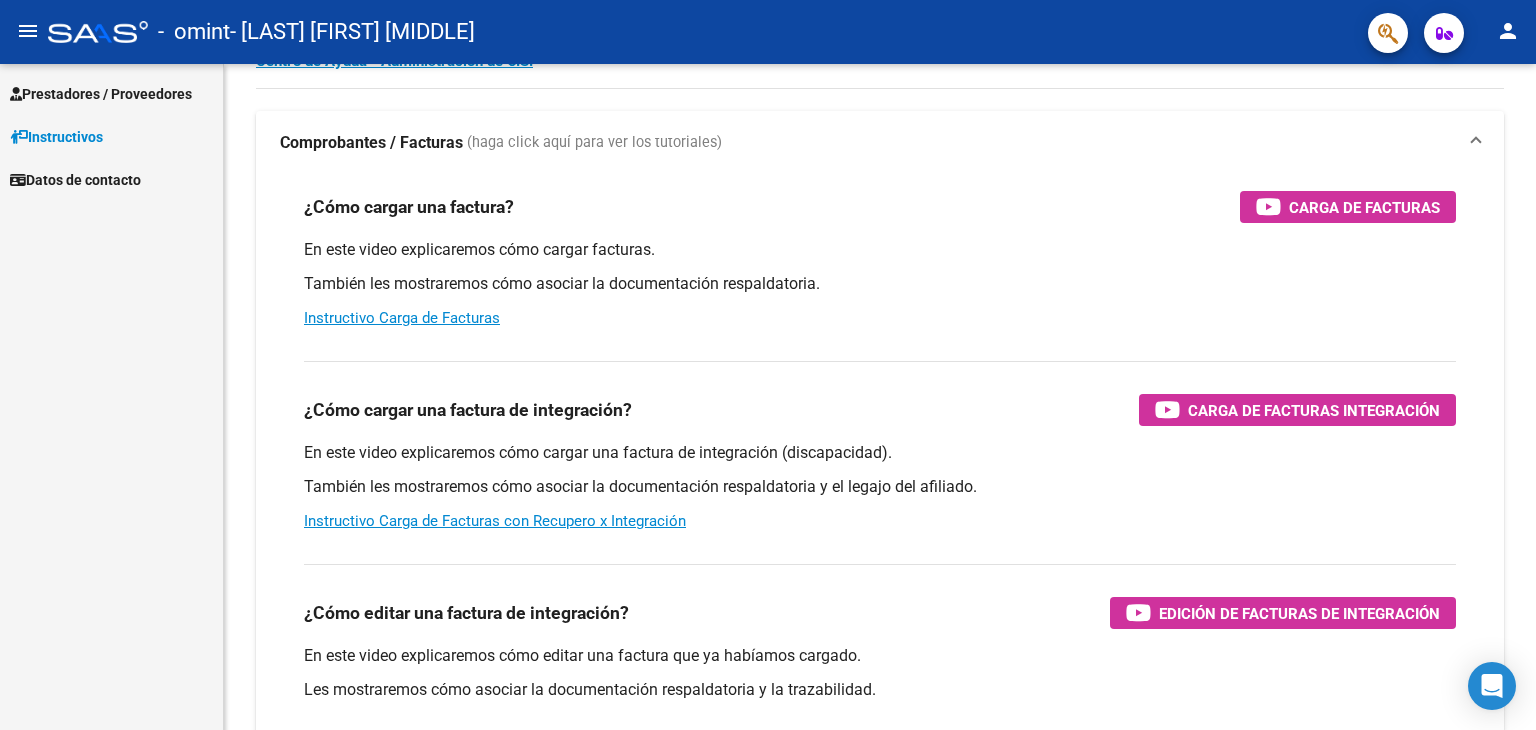 click on "Prestadores / Proveedores" at bounding box center [101, 94] 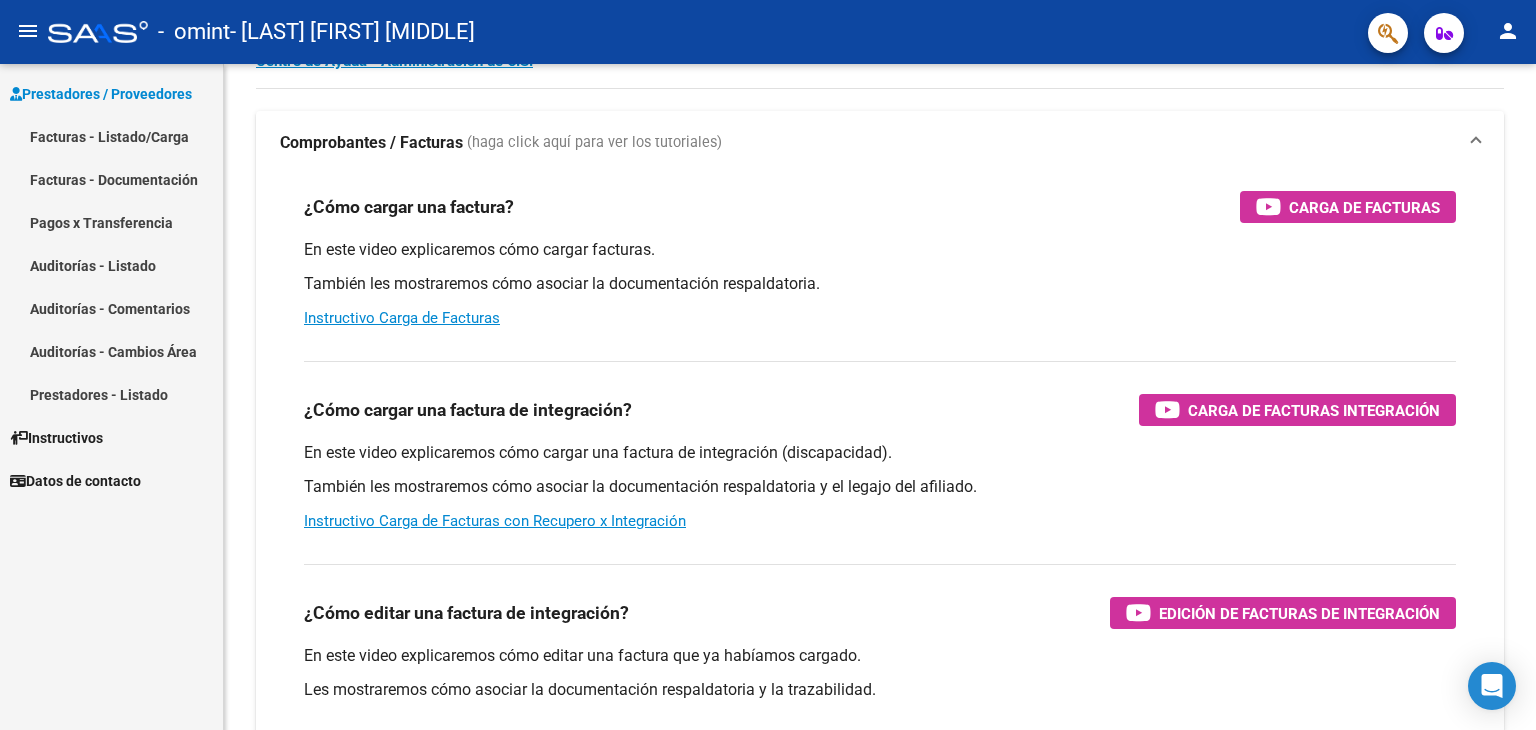 click on "Facturas - Listado/Carga" at bounding box center (111, 136) 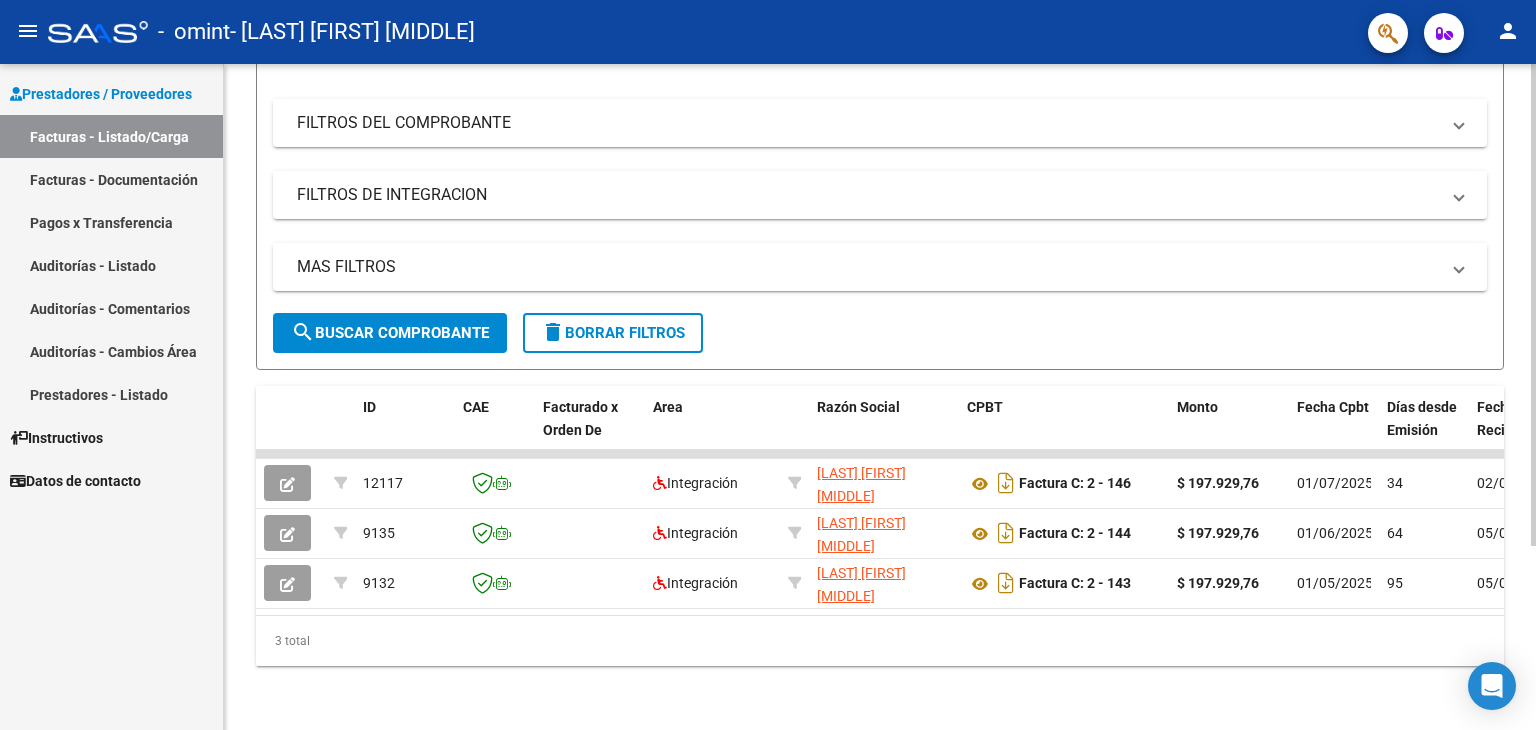 scroll, scrollTop: 253, scrollLeft: 0, axis: vertical 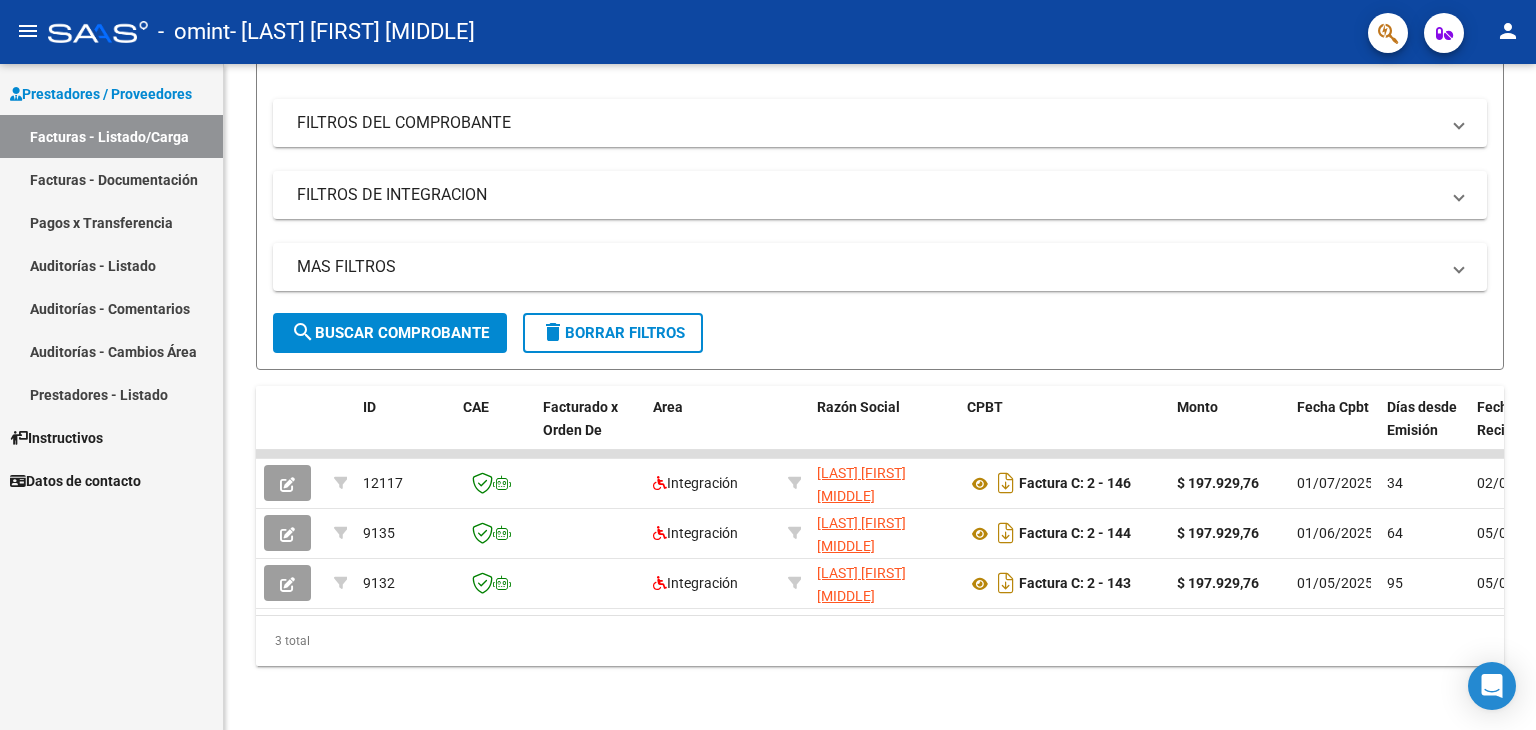 click on "Facturas - Listado/Carga" at bounding box center [111, 136] 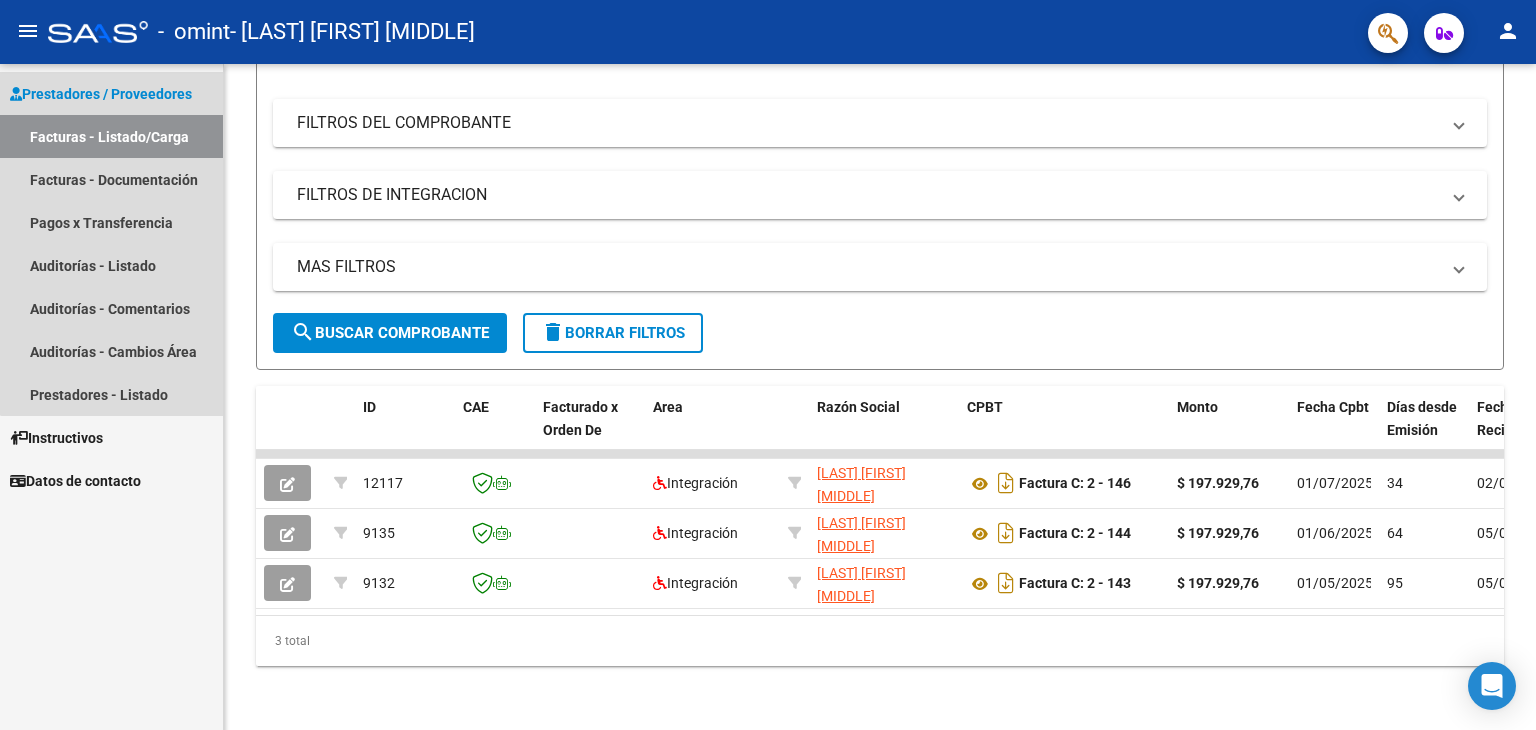 click on "Facturas - Listado/Carga" at bounding box center [111, 136] 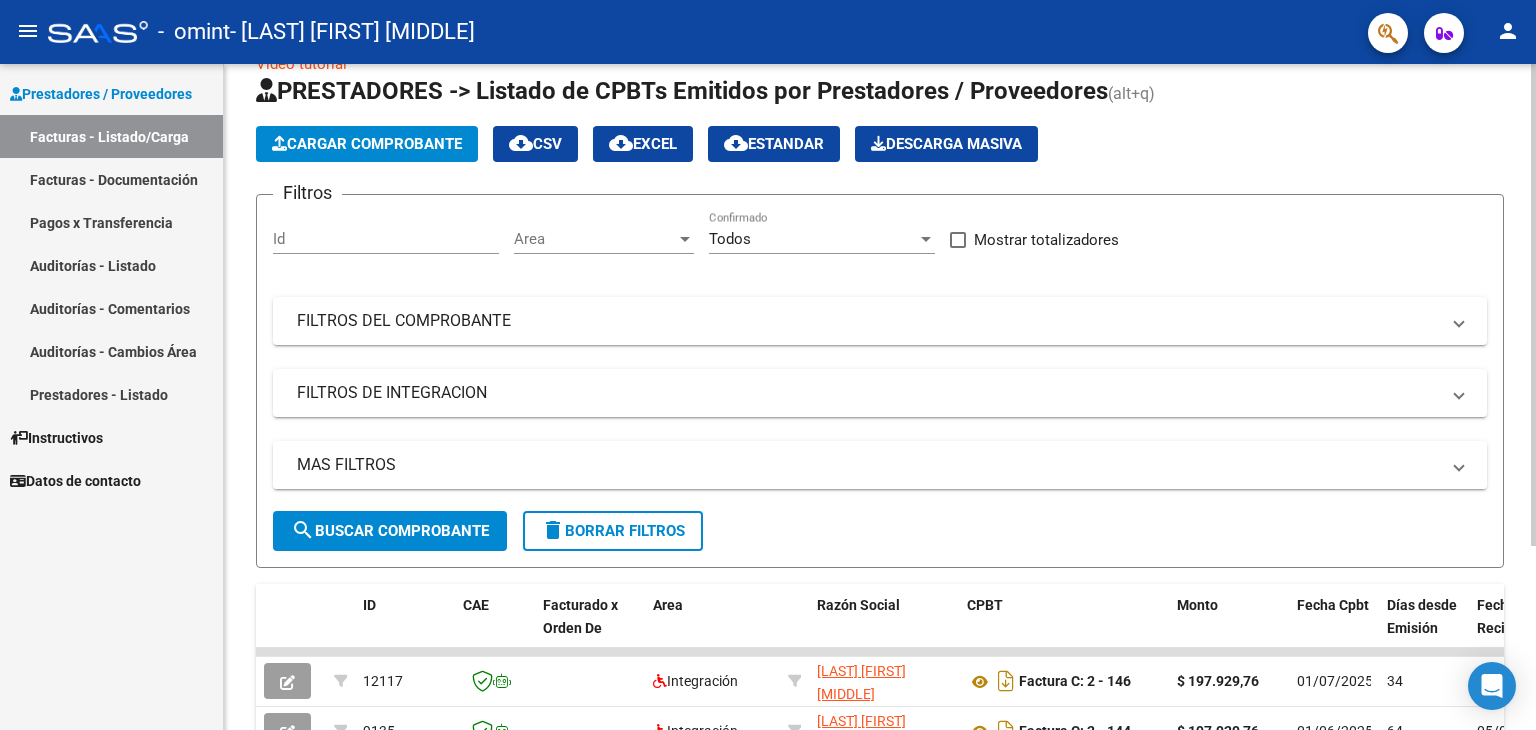 scroll, scrollTop: 0, scrollLeft: 0, axis: both 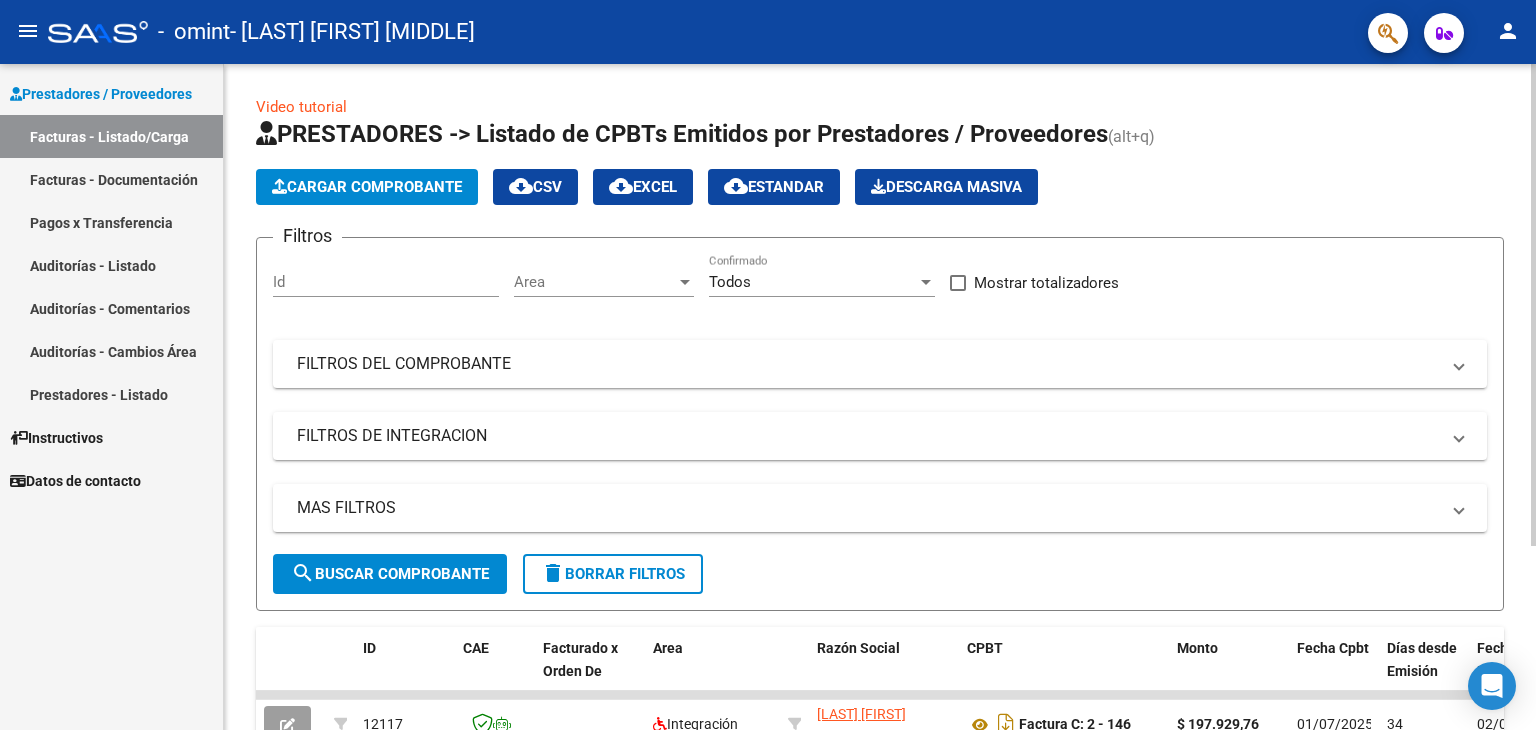 click on "Cargar Comprobante" 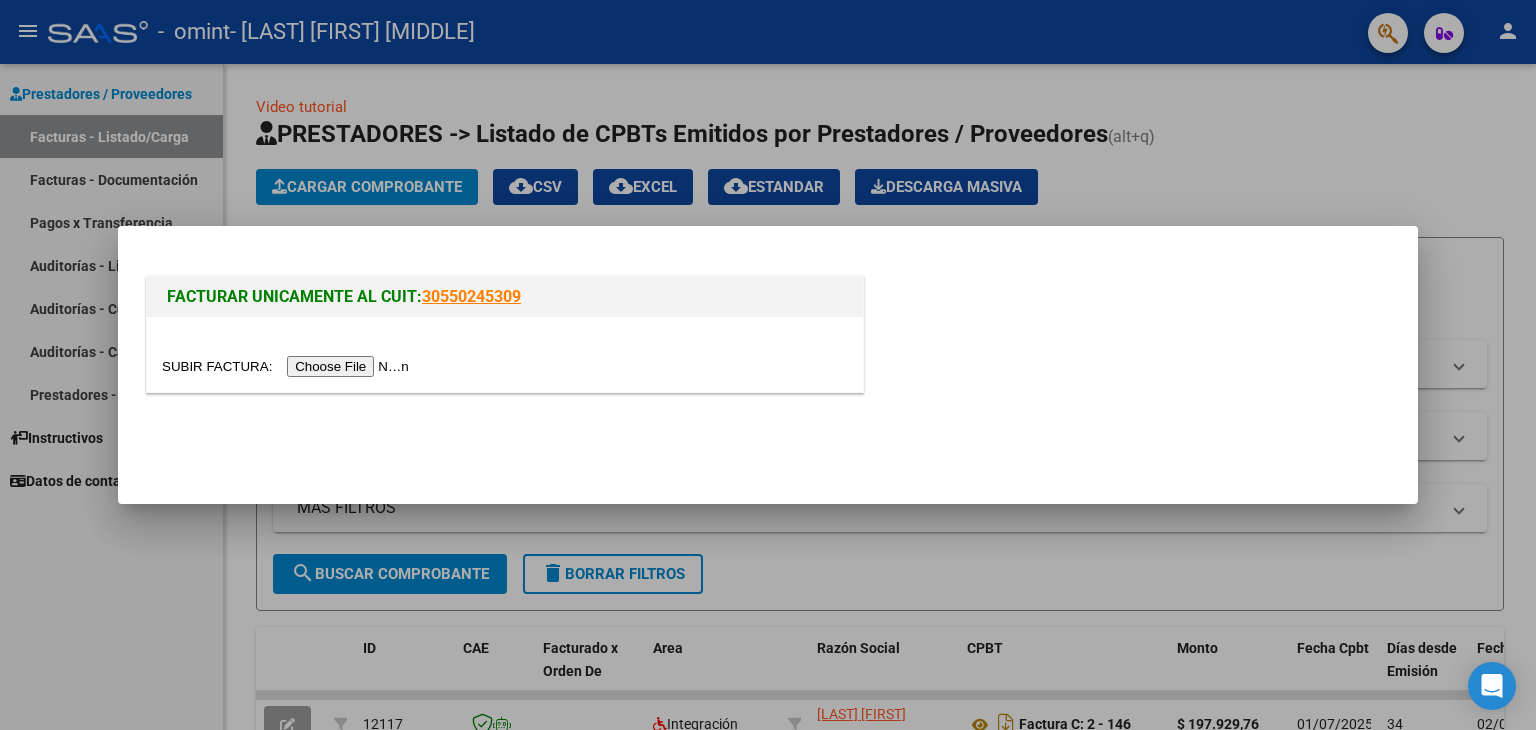click at bounding box center [288, 366] 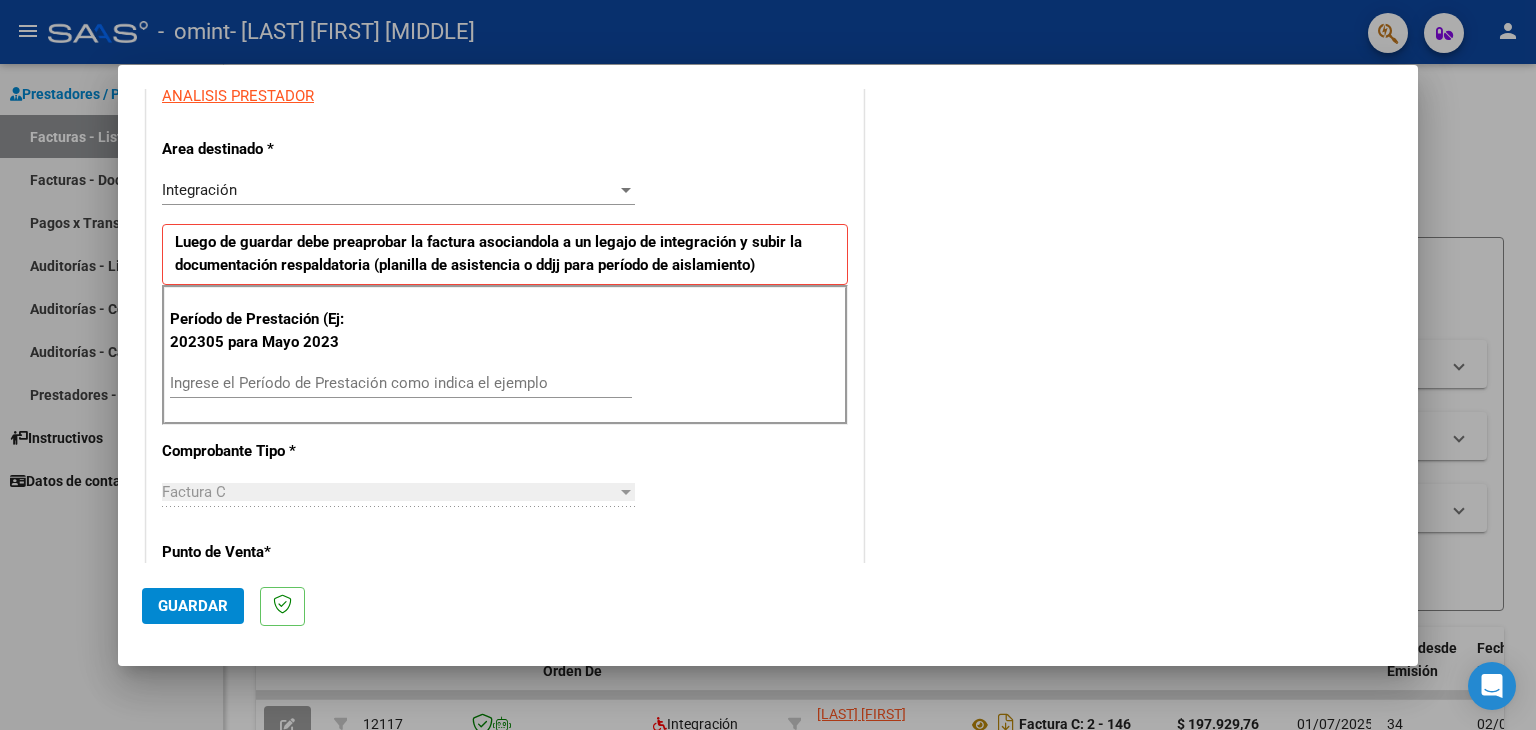 scroll, scrollTop: 400, scrollLeft: 0, axis: vertical 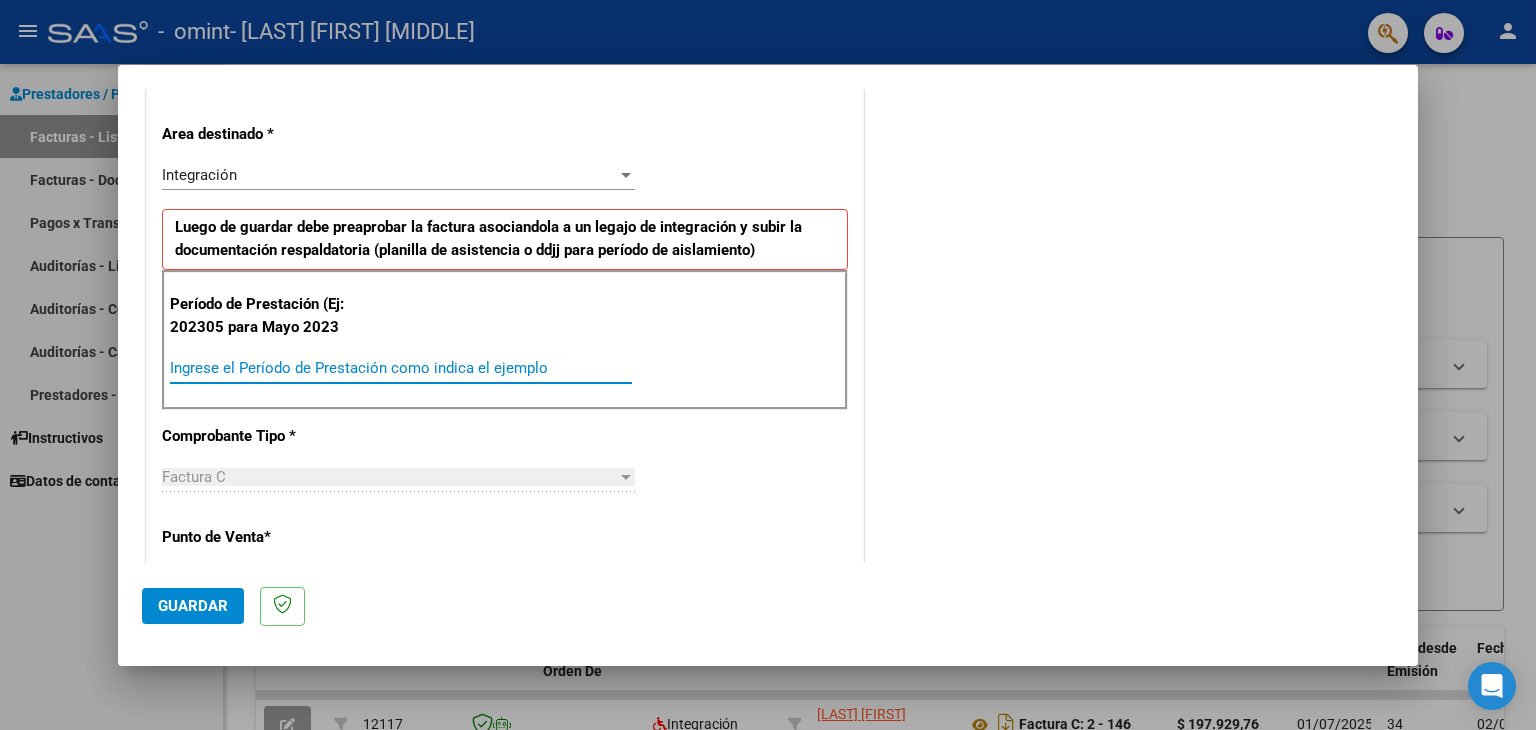 click on "Ingrese el Período de Prestación como indica el ejemplo" at bounding box center [401, 368] 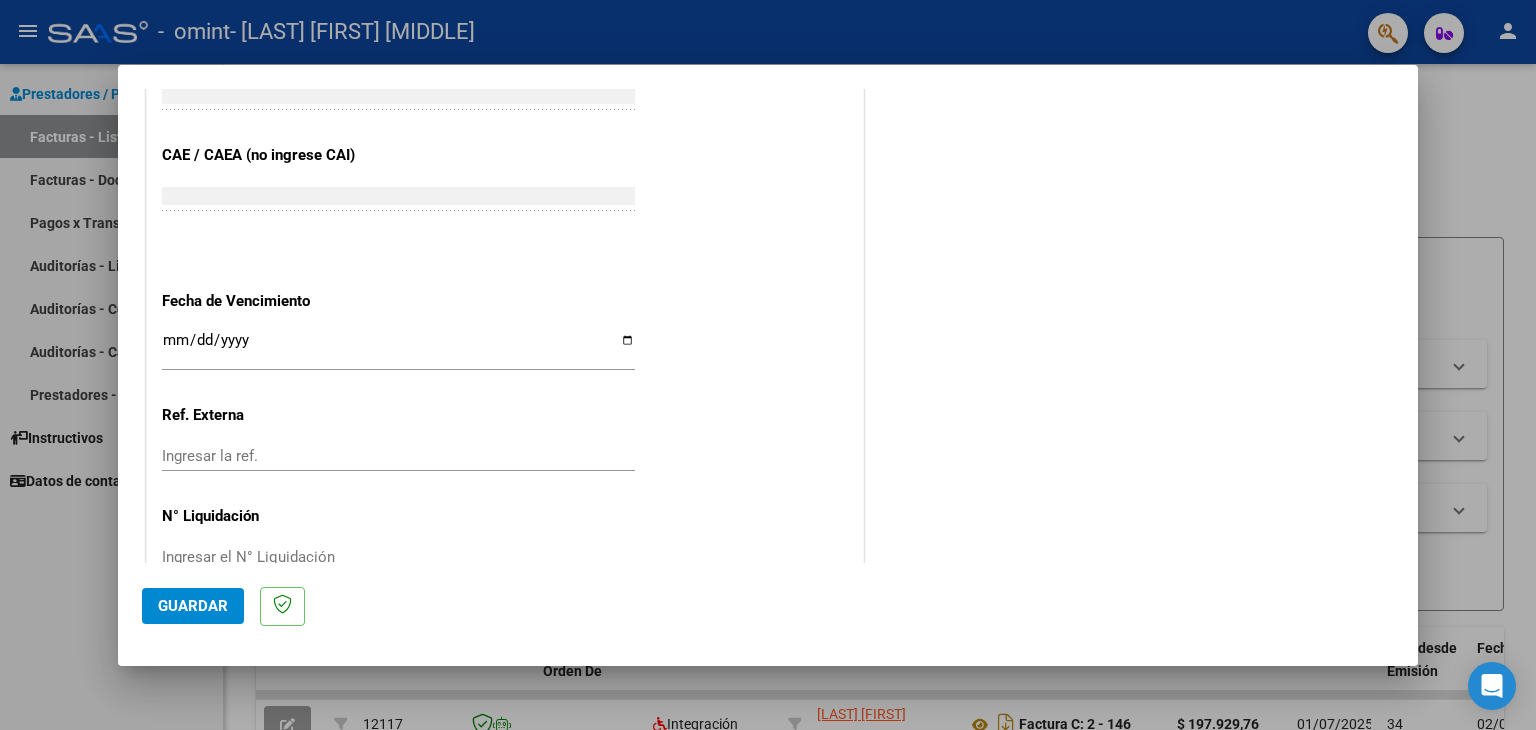 scroll, scrollTop: 1245, scrollLeft: 0, axis: vertical 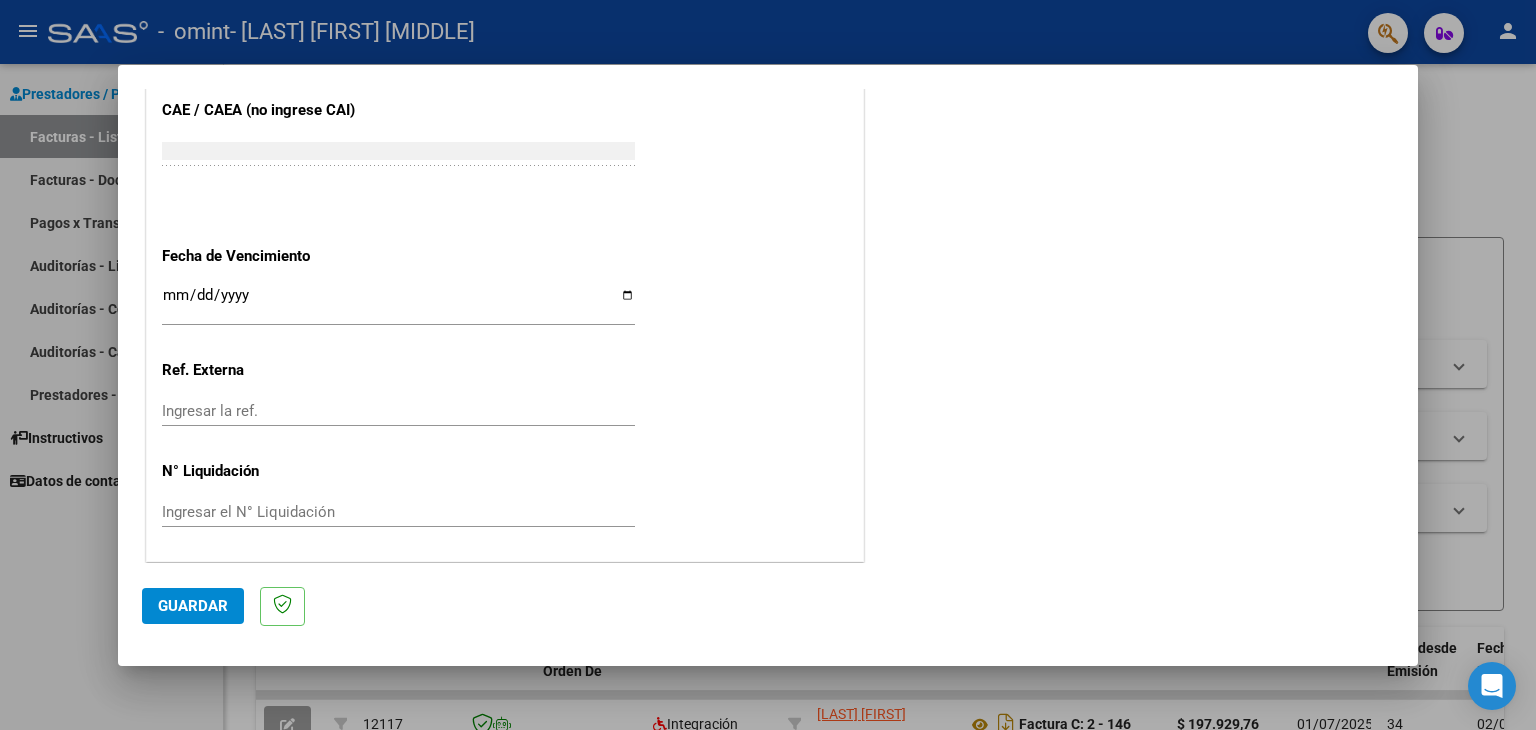 type on "202507" 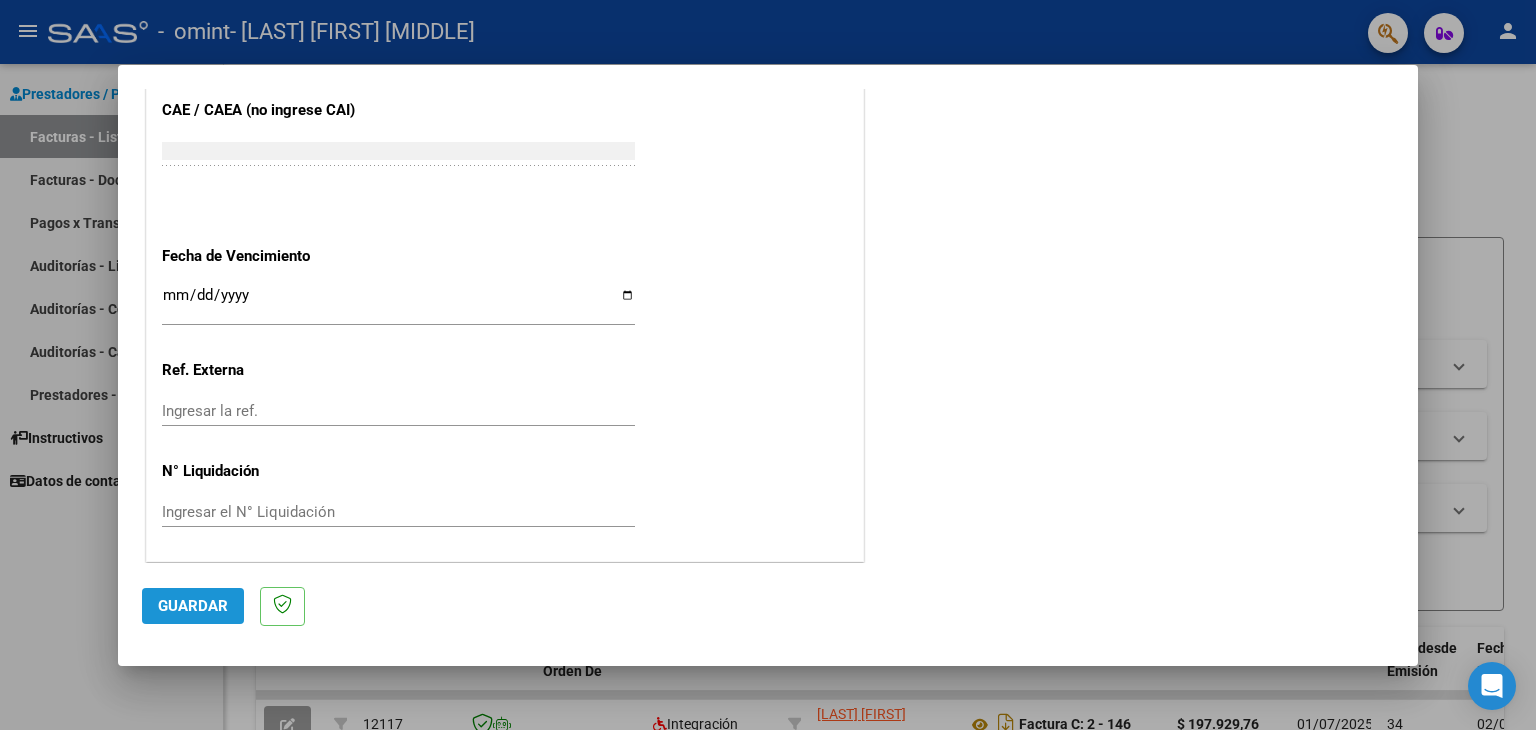 click on "Guardar" 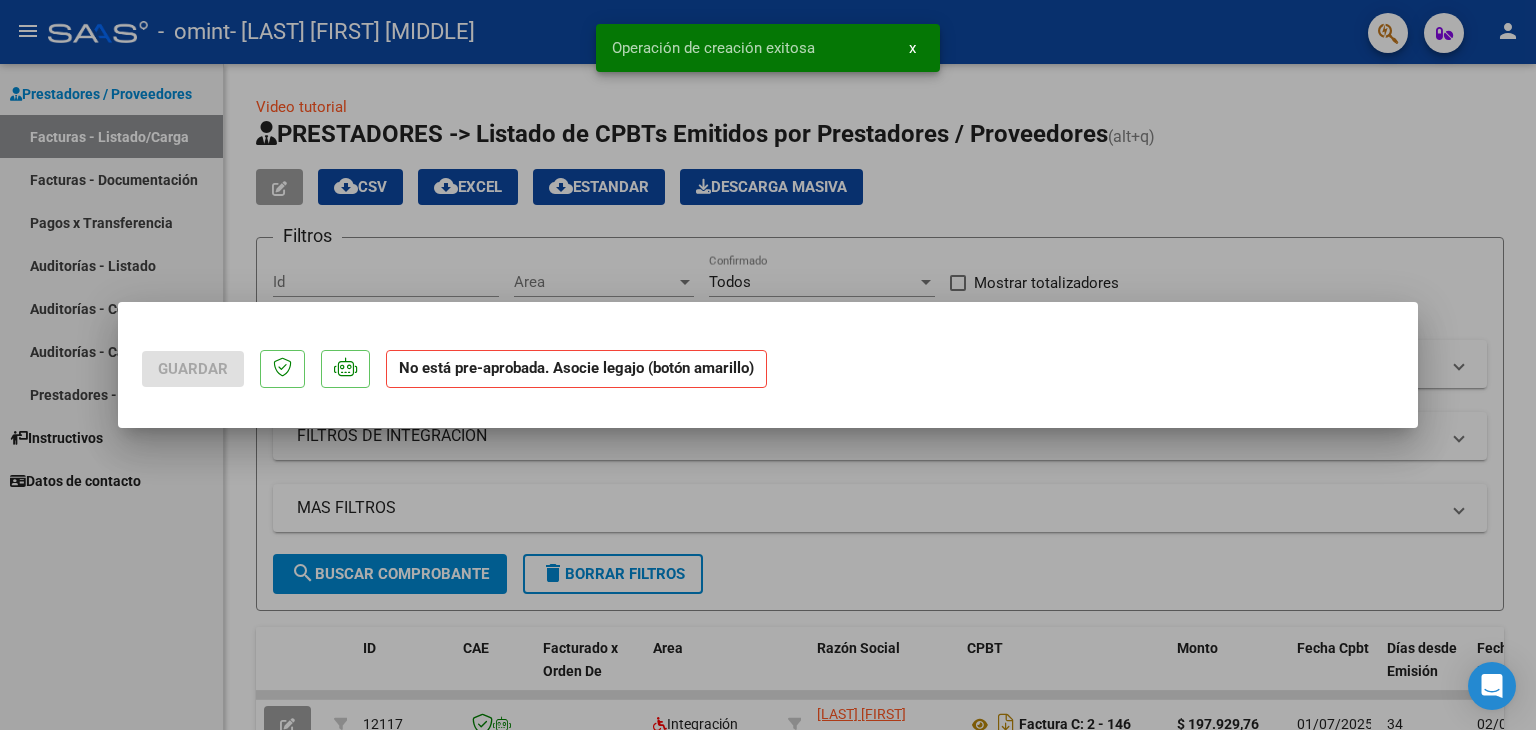 scroll, scrollTop: 0, scrollLeft: 0, axis: both 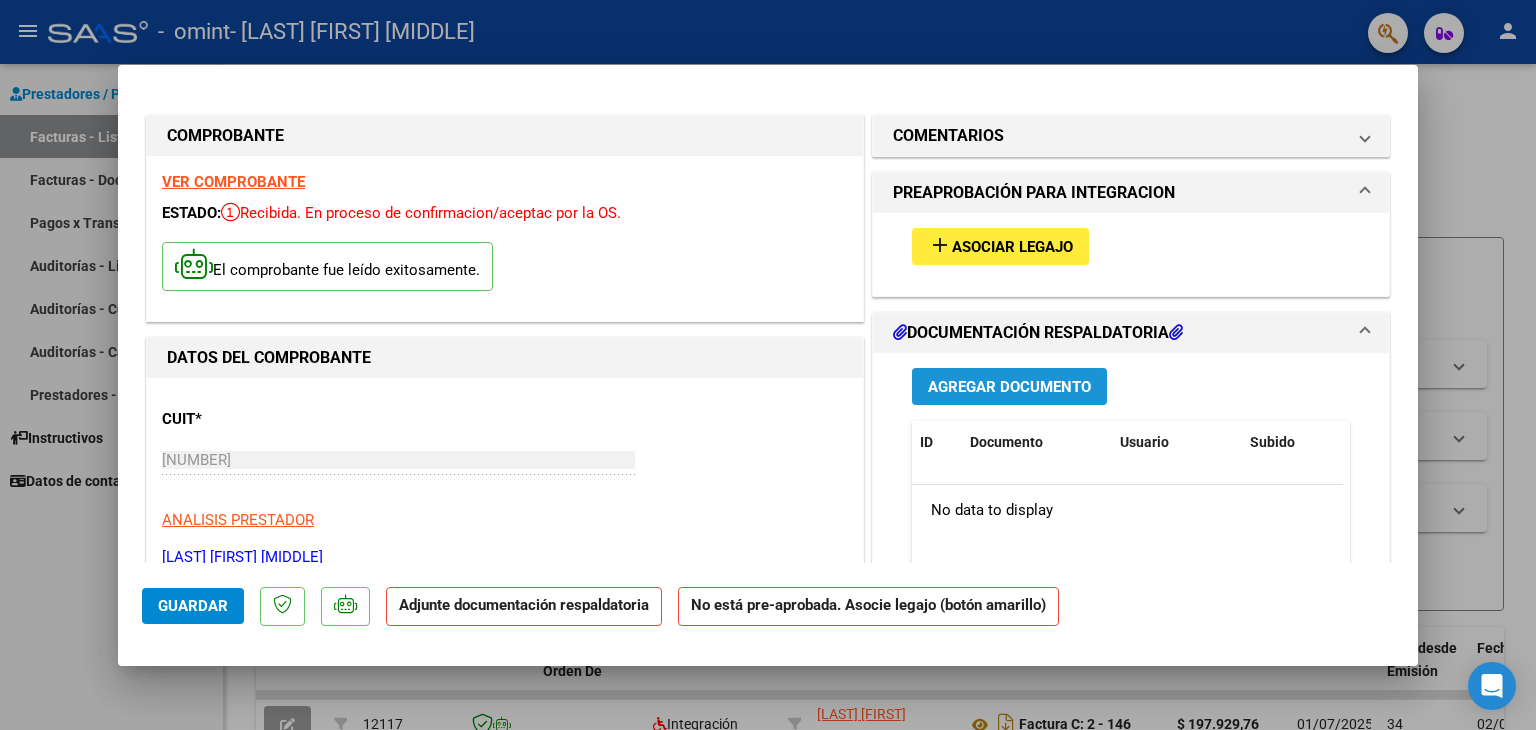 click on "Agregar Documento" at bounding box center [1009, 387] 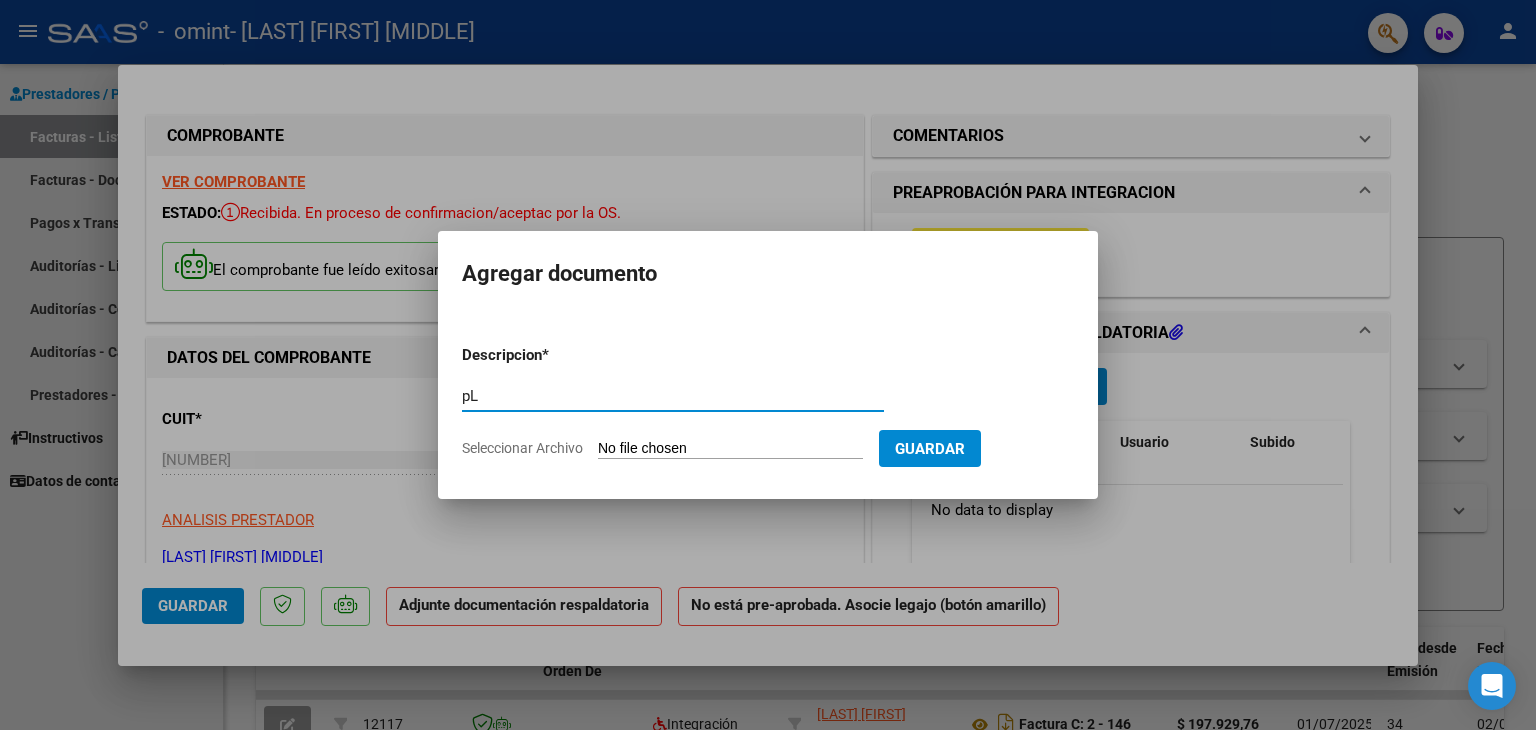 type on "p" 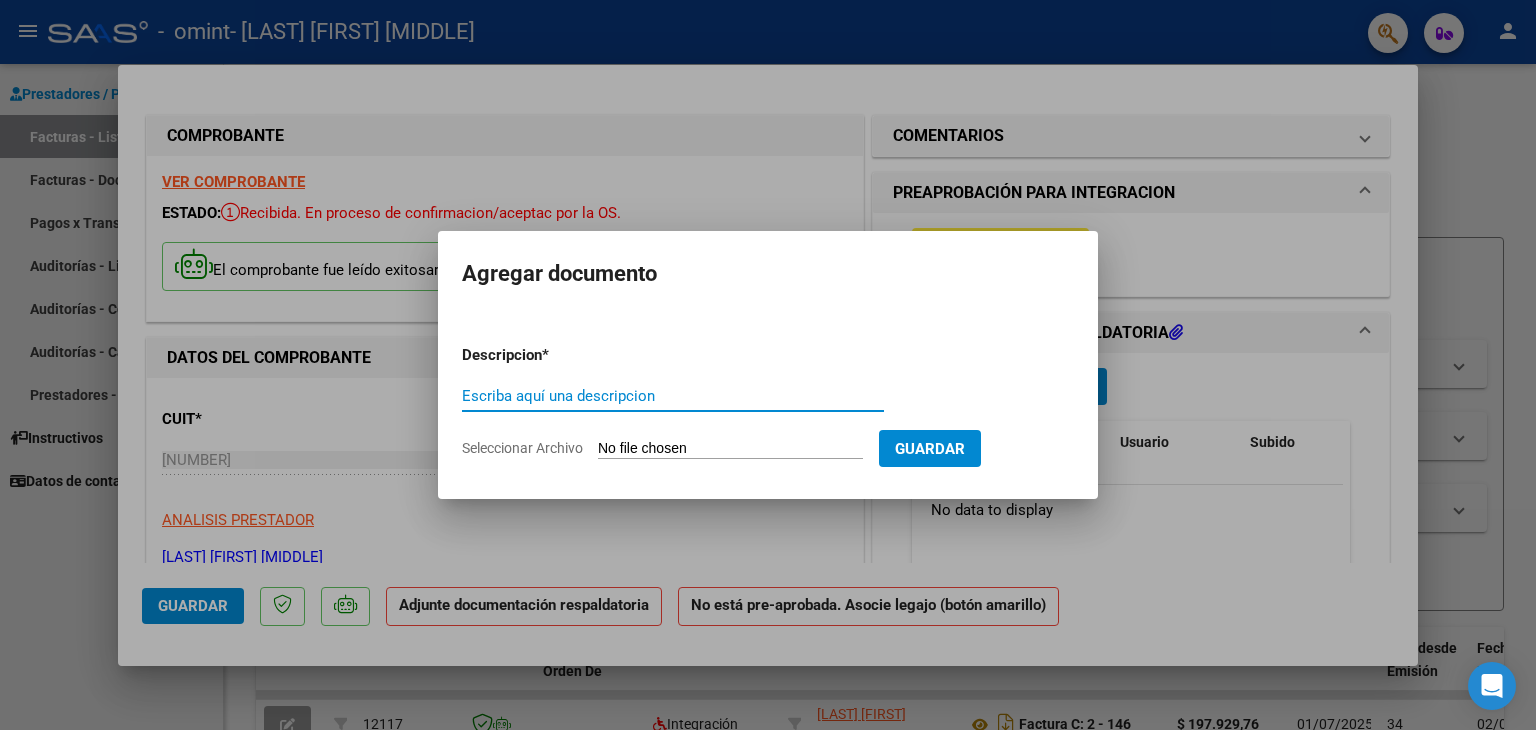 type on "p" 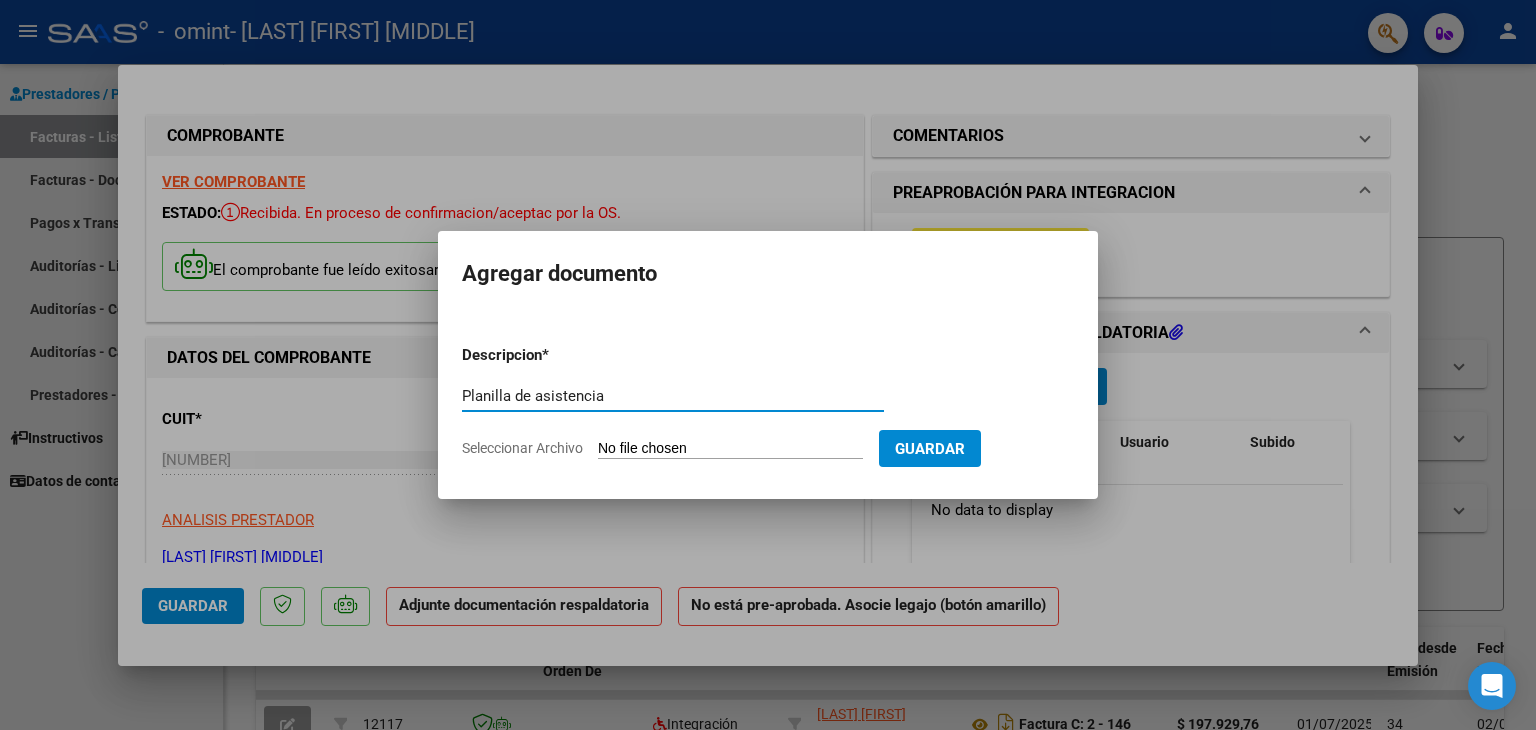 type on "Planilla de asistencia" 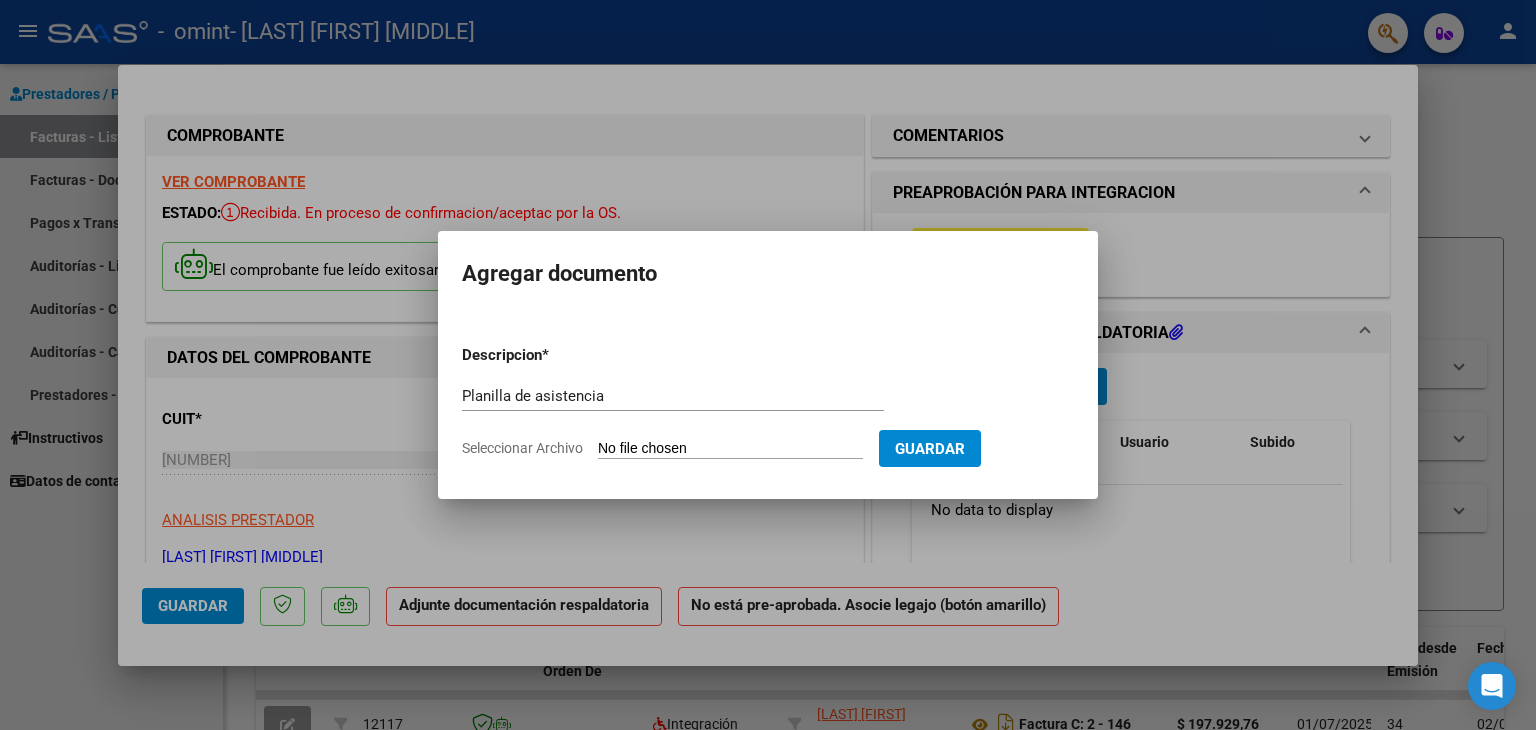 type on "C:\fakepath\PLANILLA DE ASISTENCIA_[NUMBER]_[NUMBER]_[NUMBER]_[NUMBER].pdf" 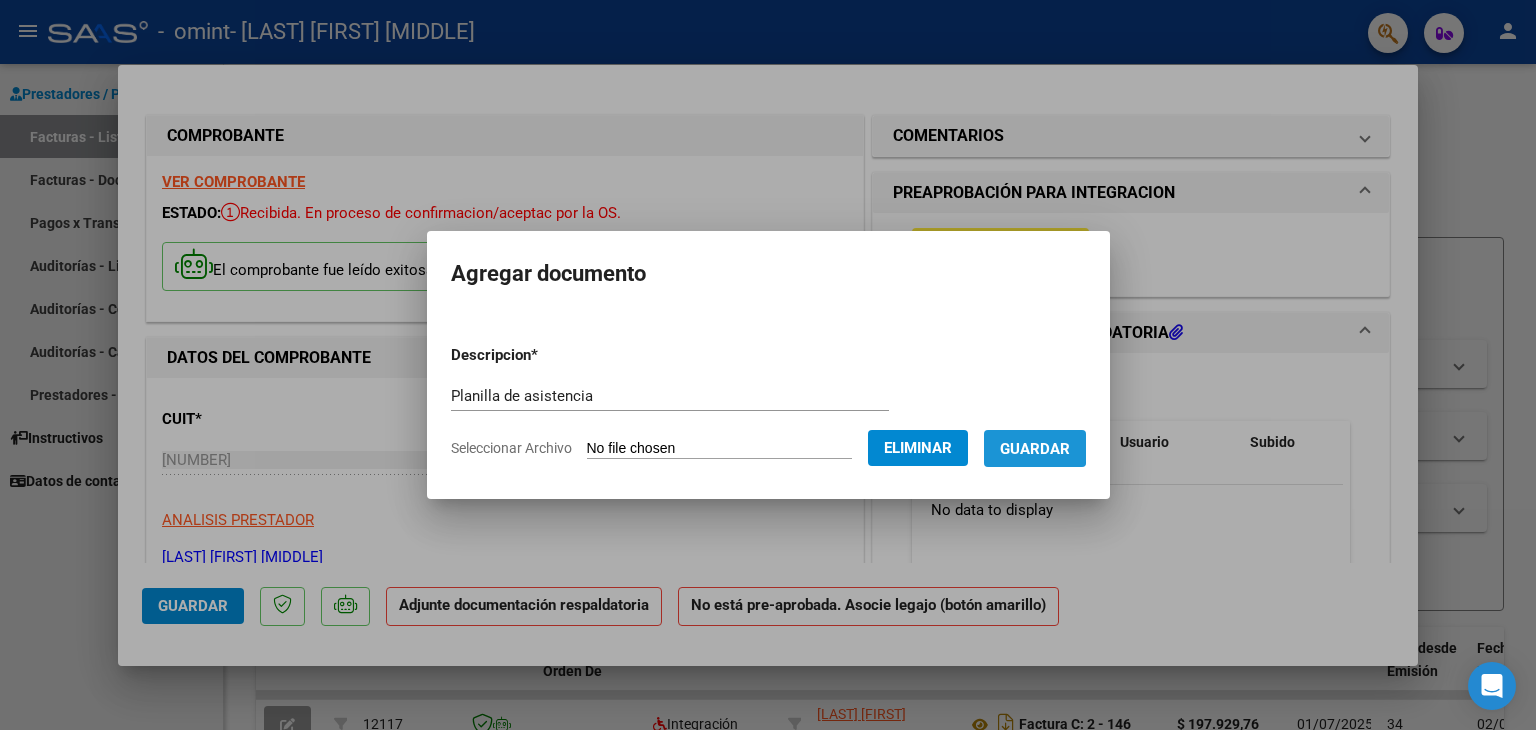 click on "Guardar" at bounding box center (1035, 449) 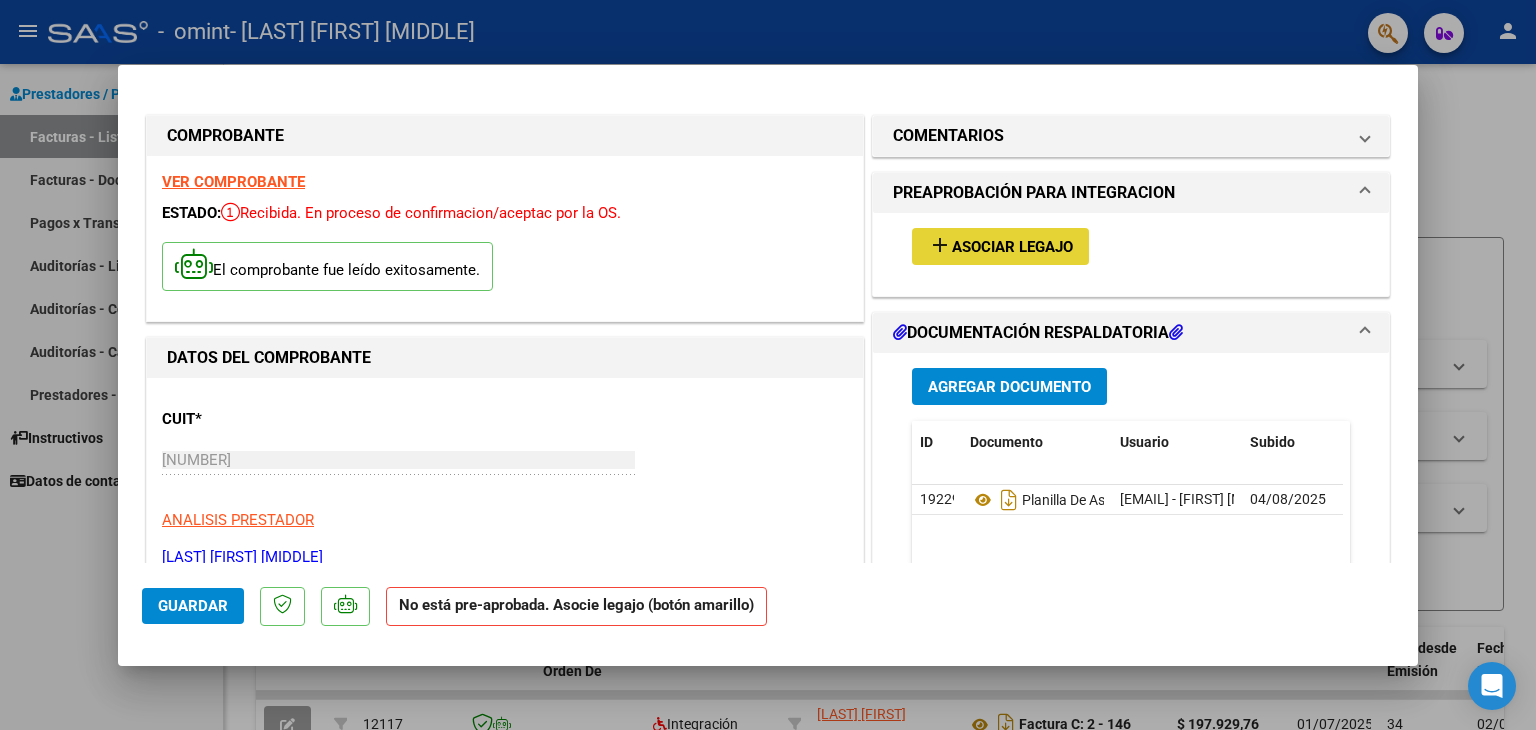 click on "Asociar Legajo" at bounding box center (1012, 247) 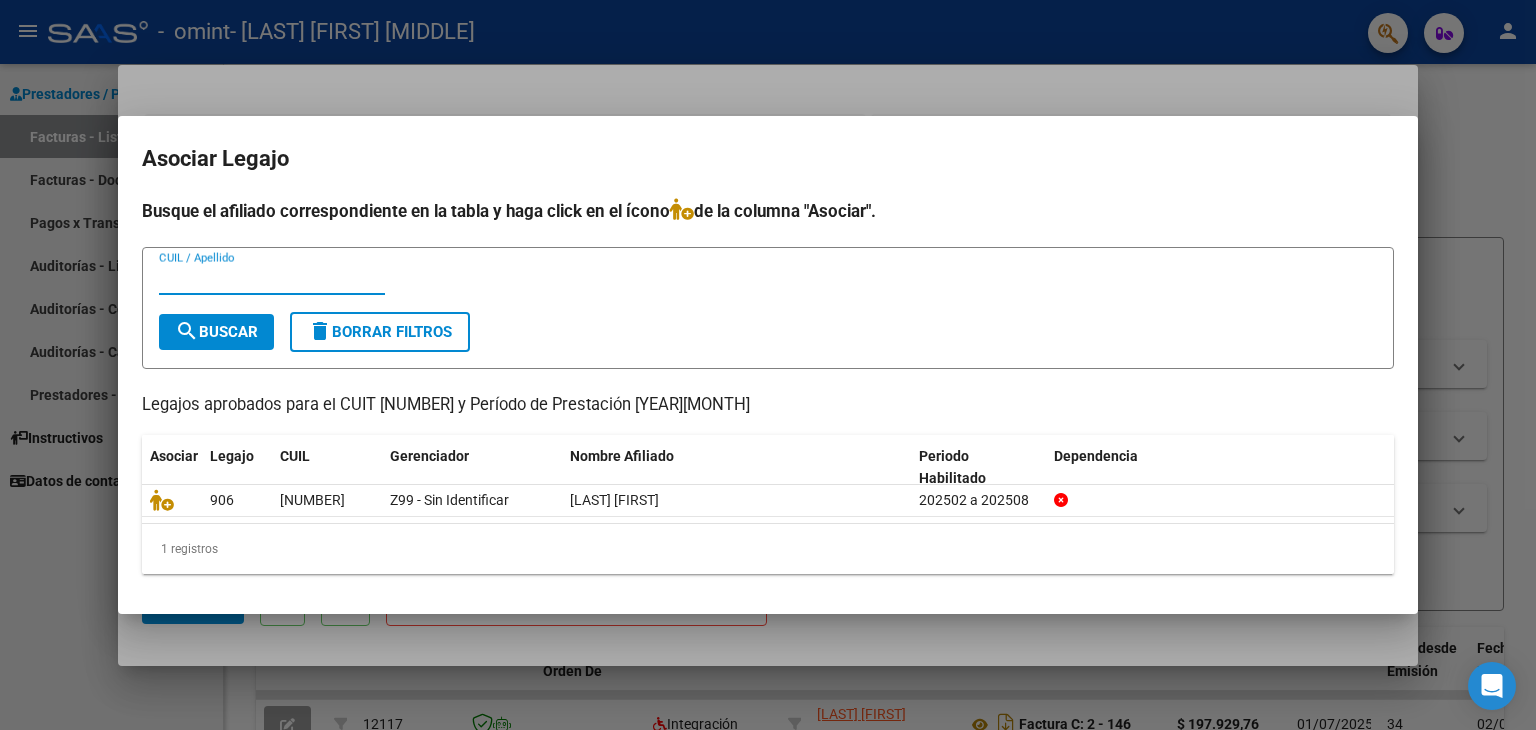 click at bounding box center (768, 365) 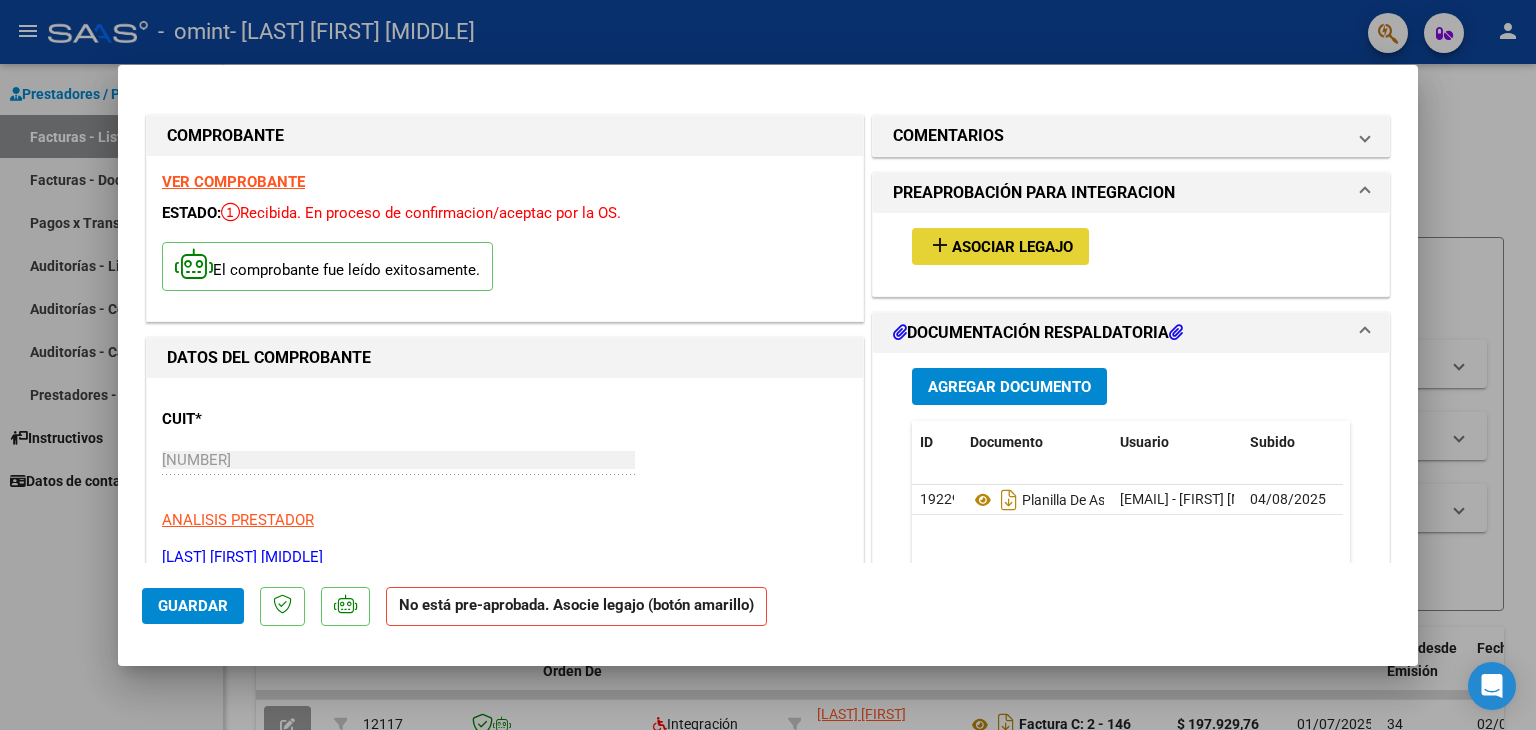 click on "Asociar Legajo" at bounding box center [1012, 247] 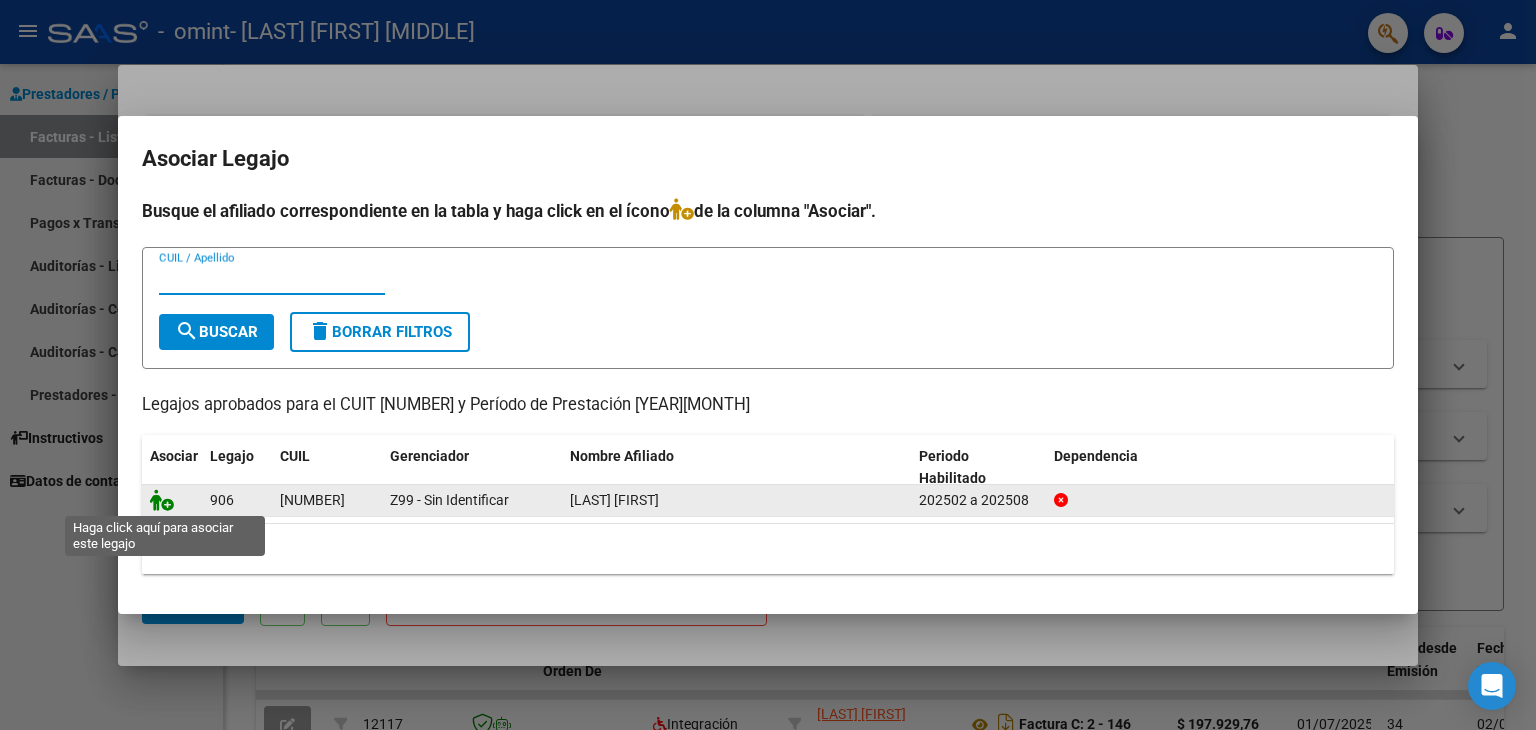 click 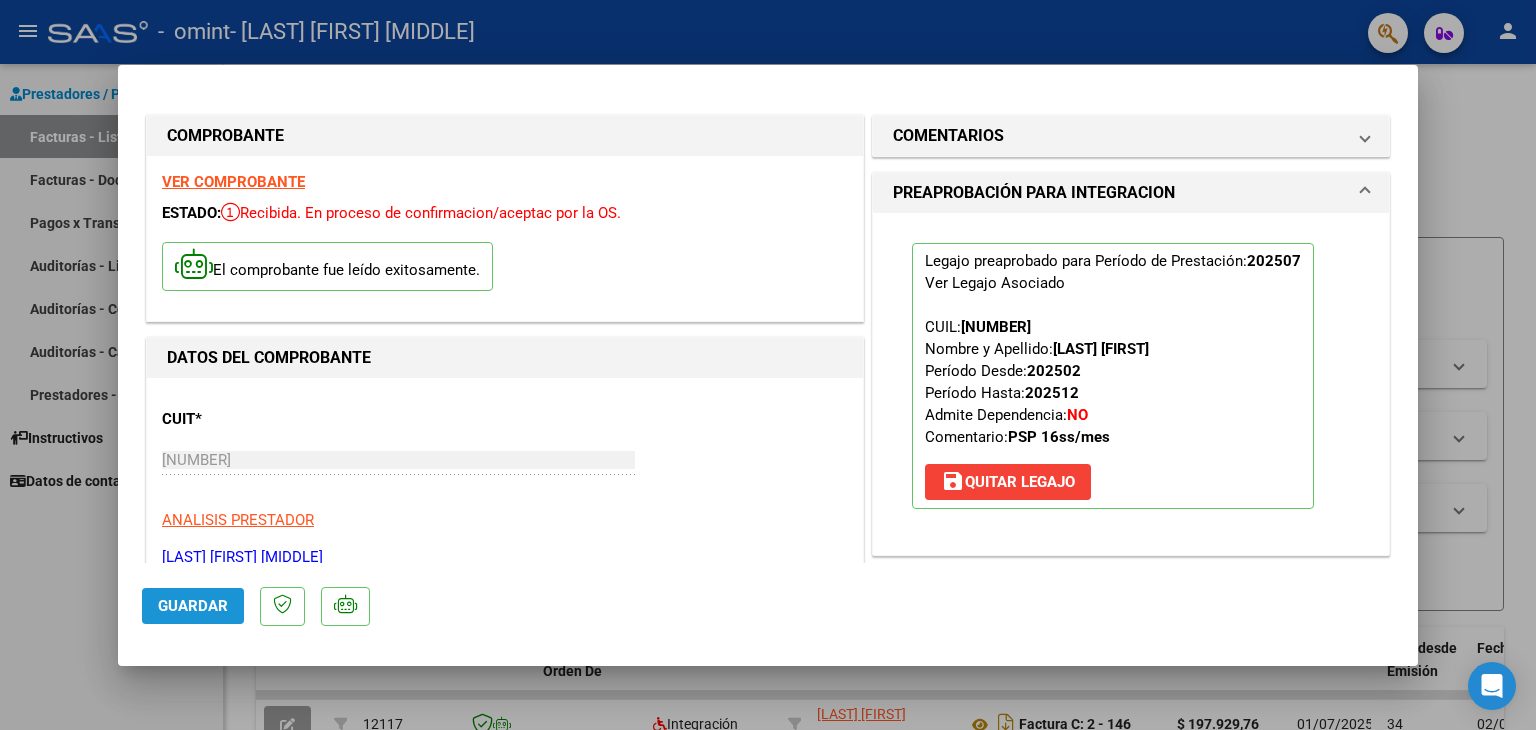 click on "Guardar" 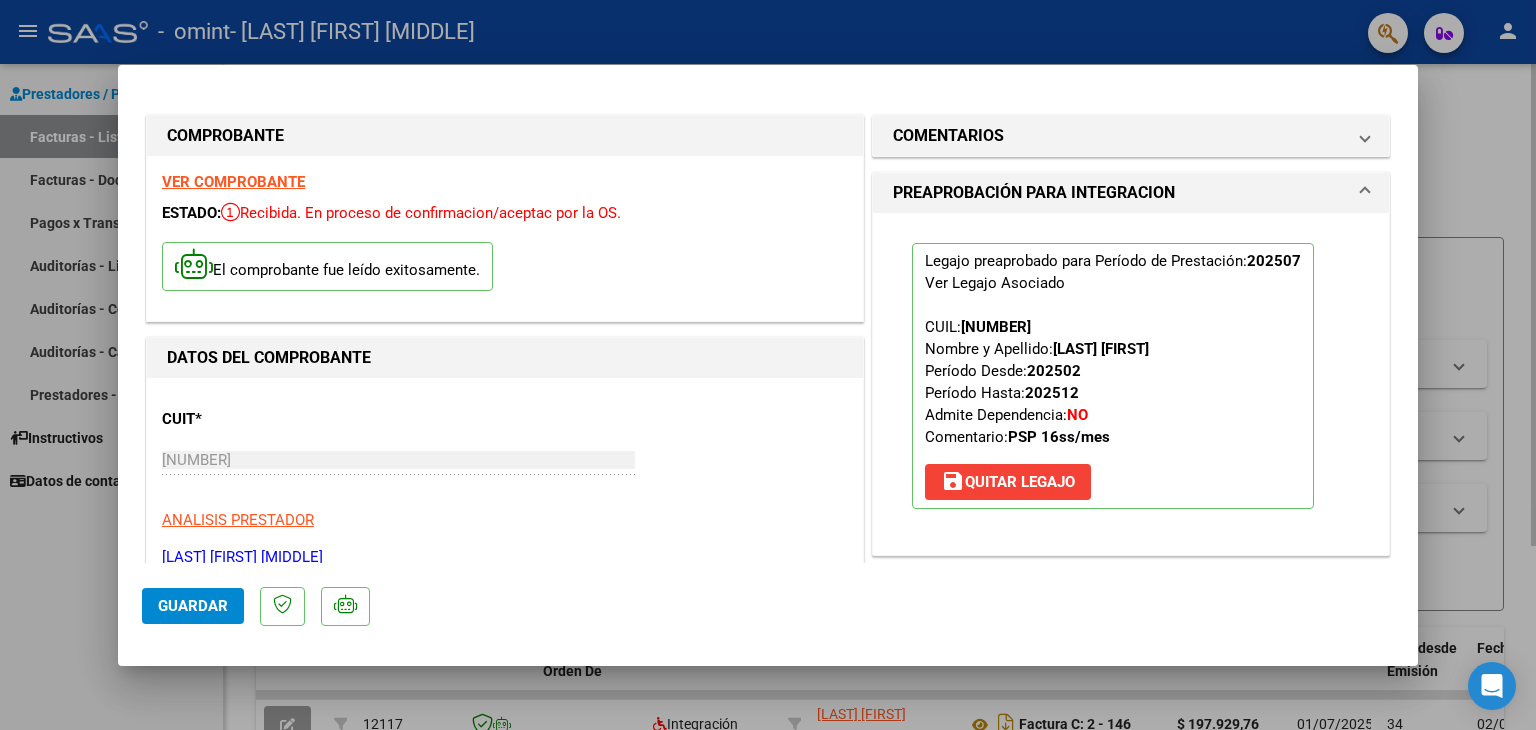 click at bounding box center [768, 365] 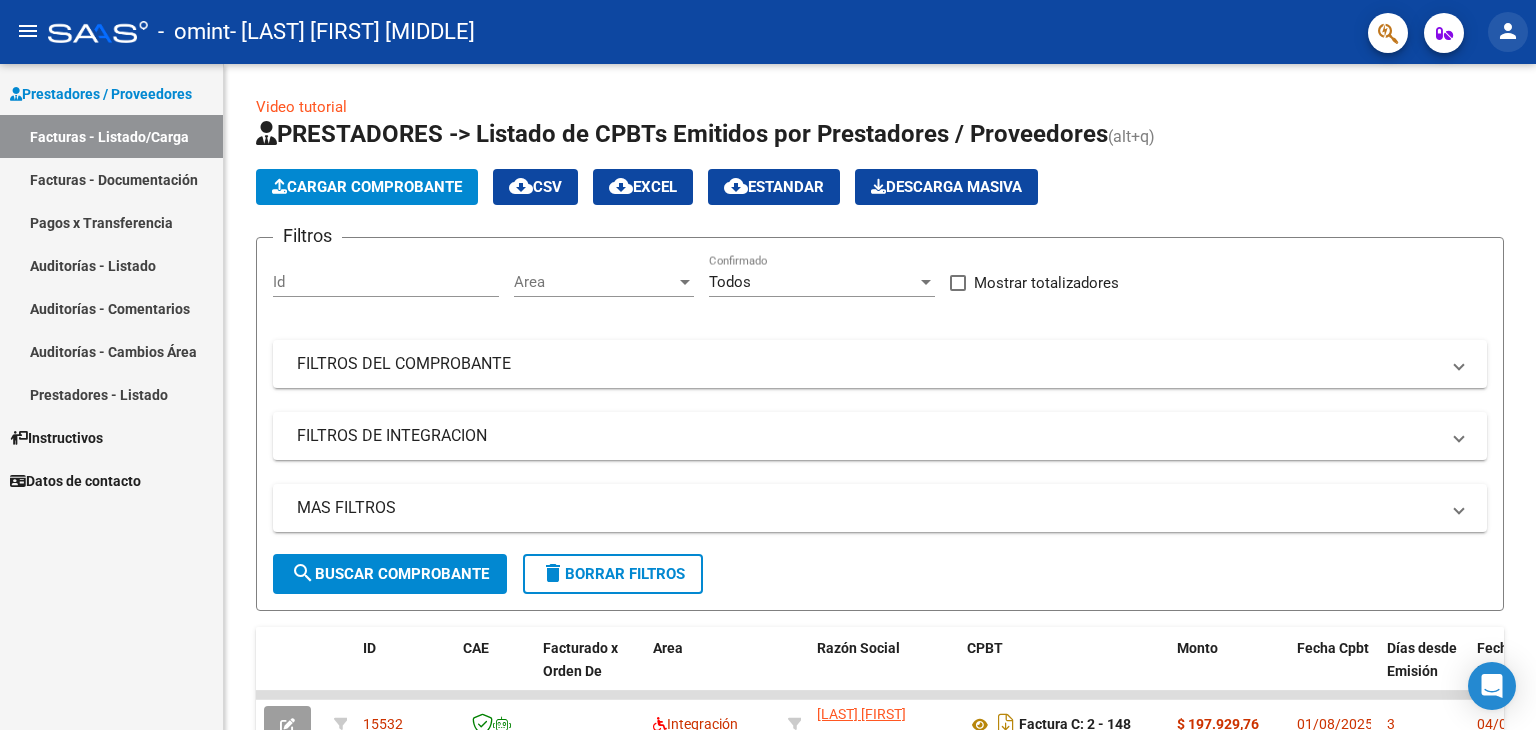 click on "person" 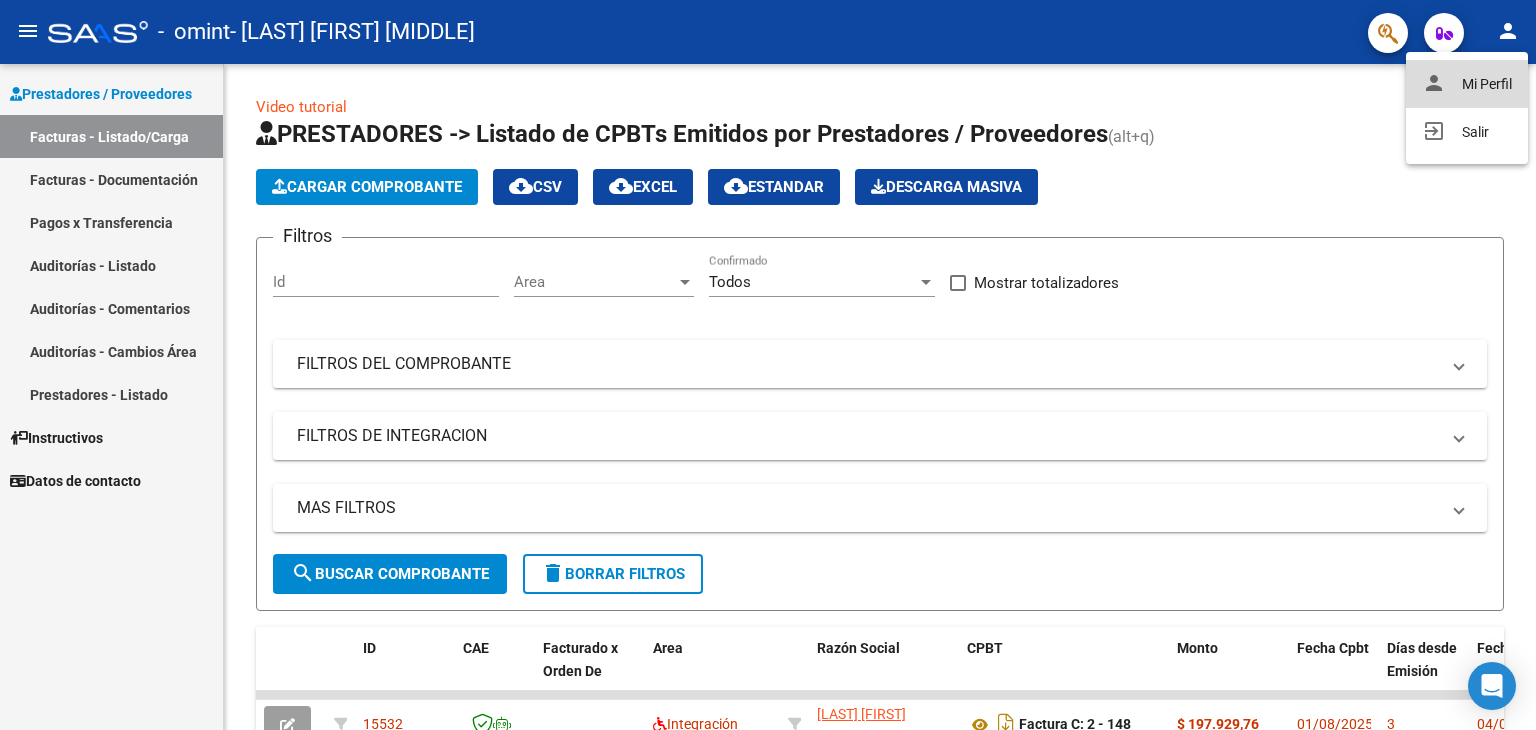 click on "person  Mi Perfil" at bounding box center [1467, 84] 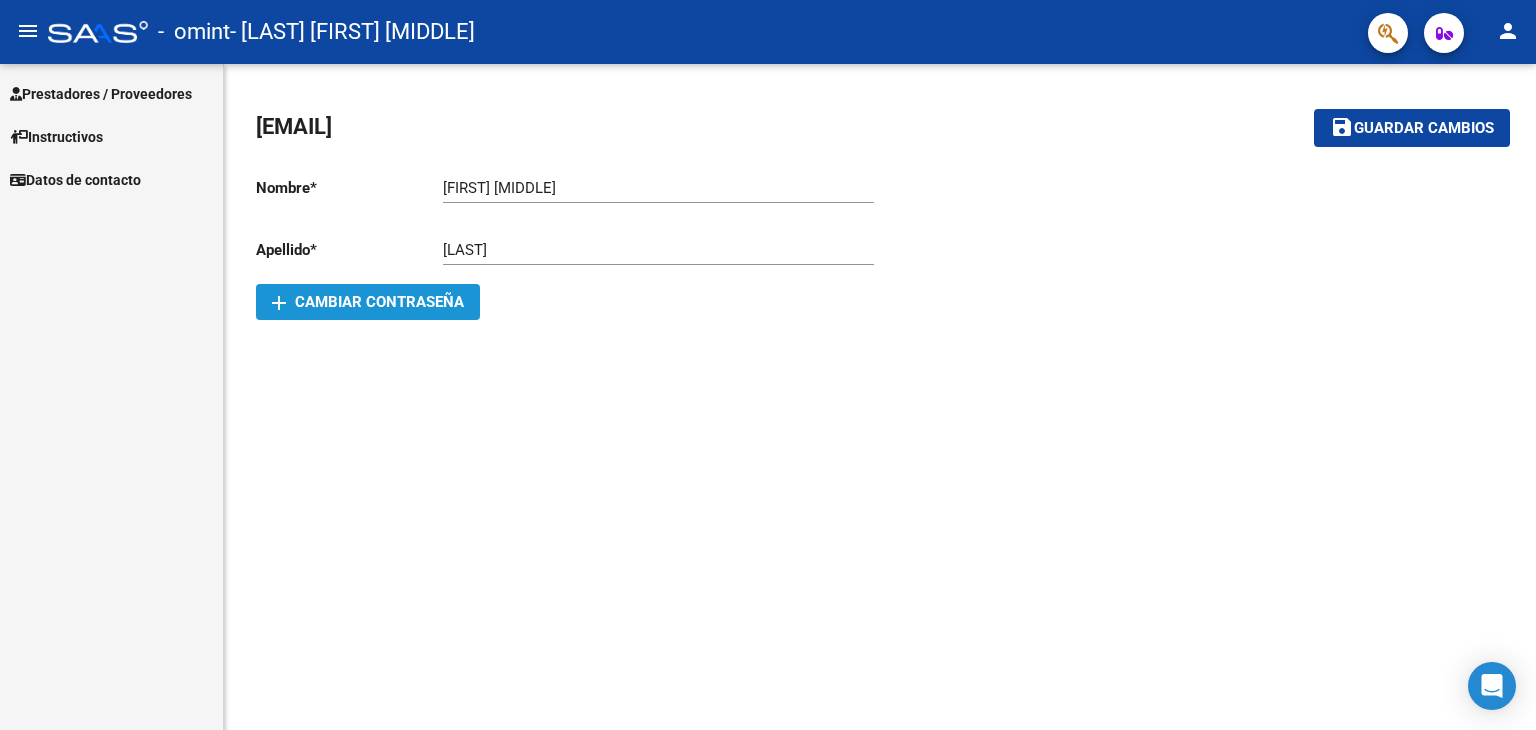 click on "add  Cambiar Contraseña" 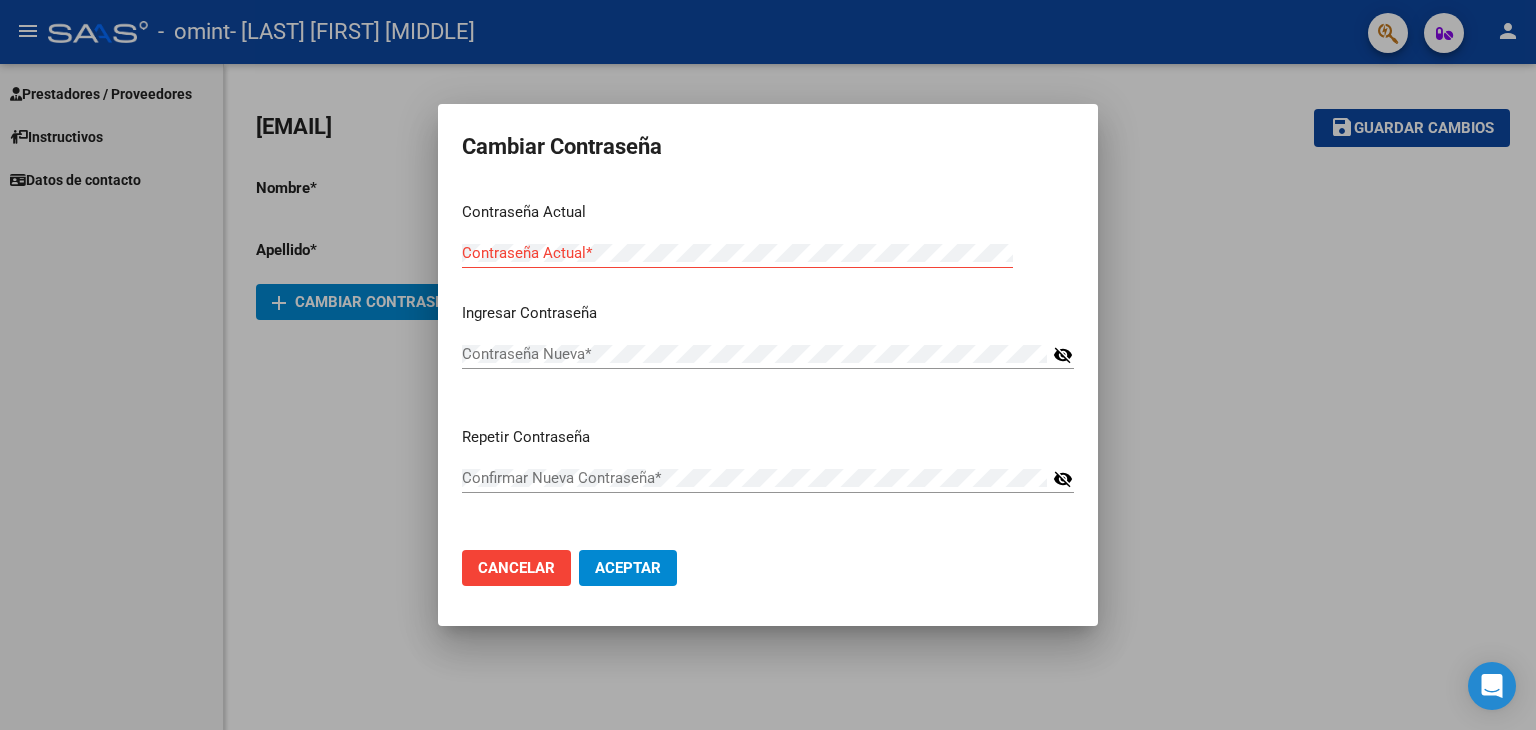 click at bounding box center (768, 365) 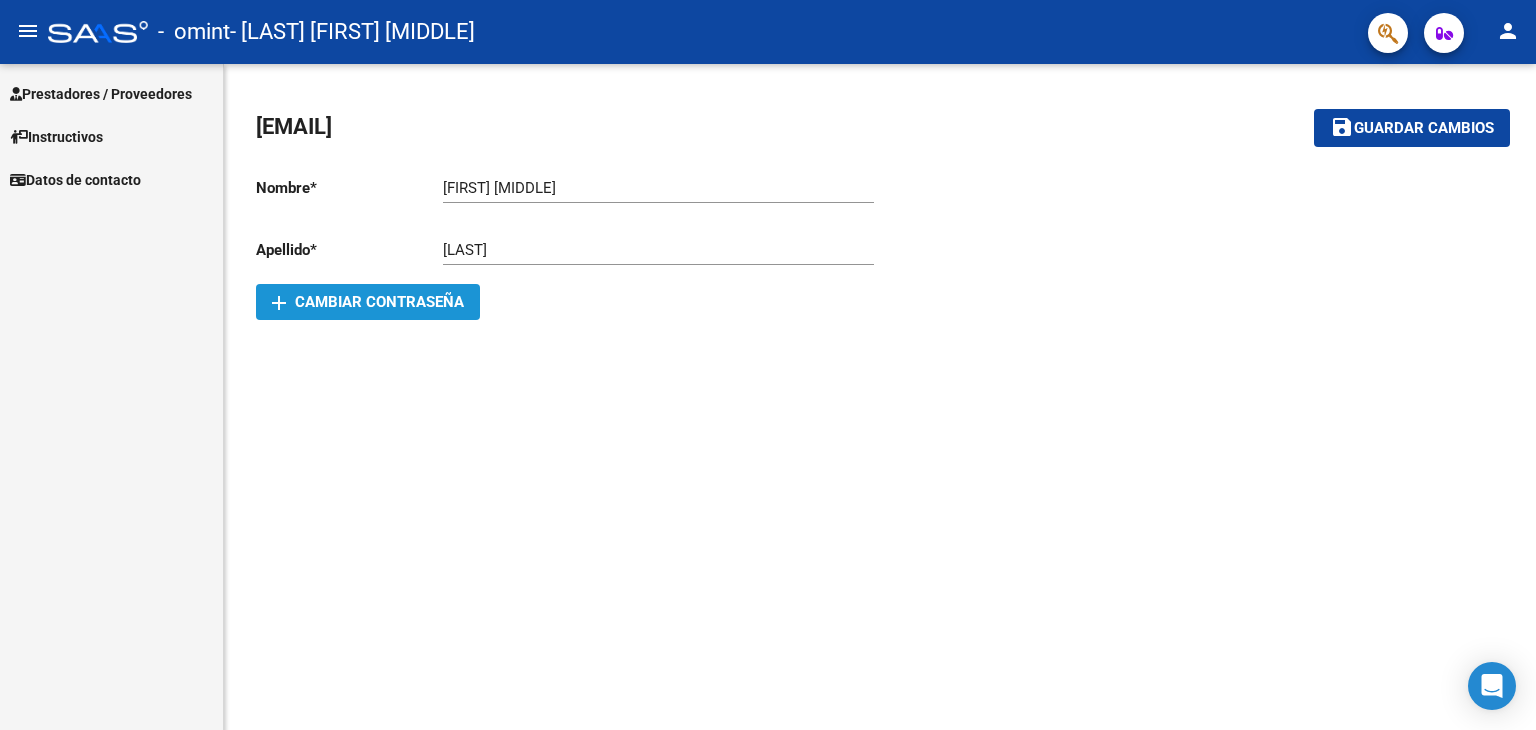 click on "add  Cambiar Contraseña" 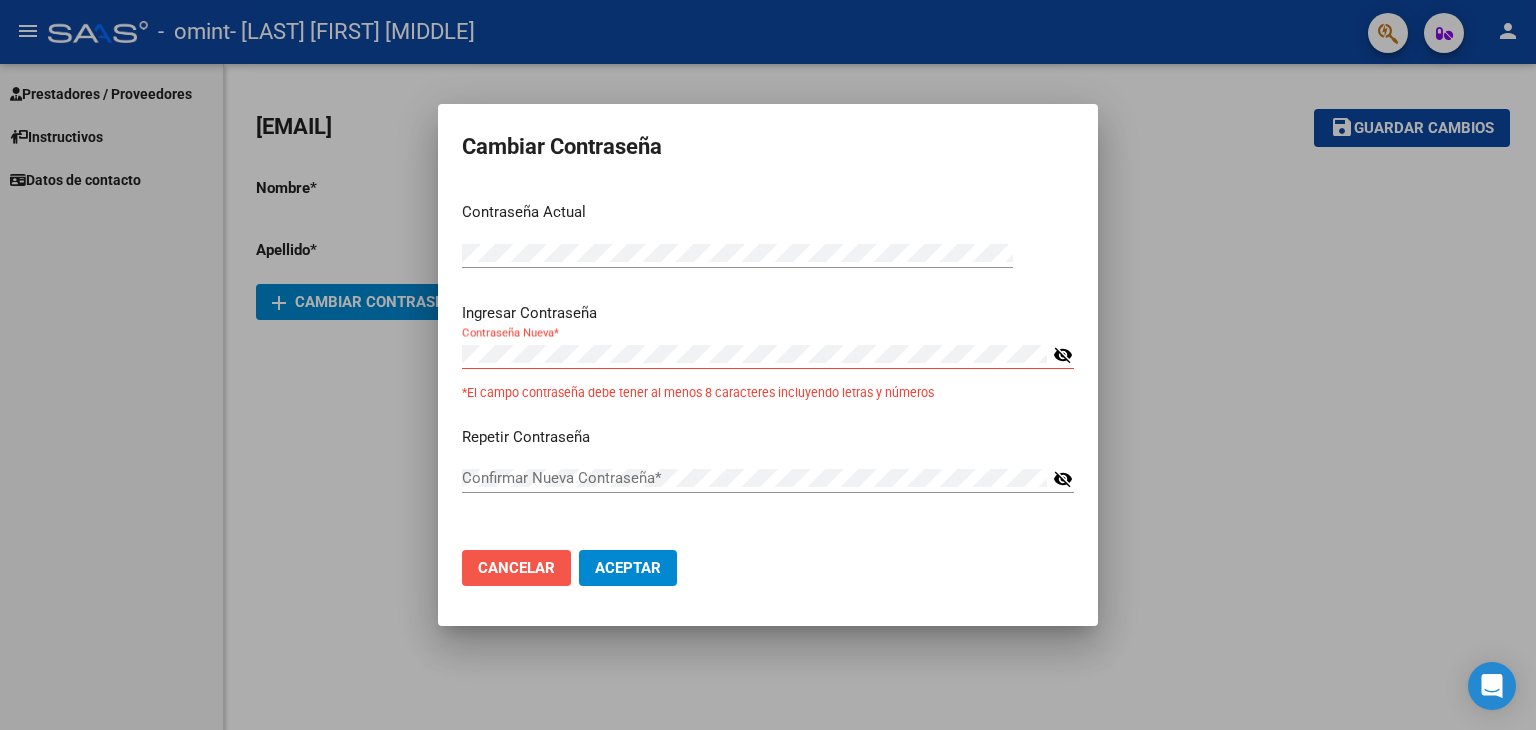 click on "Cancelar" 